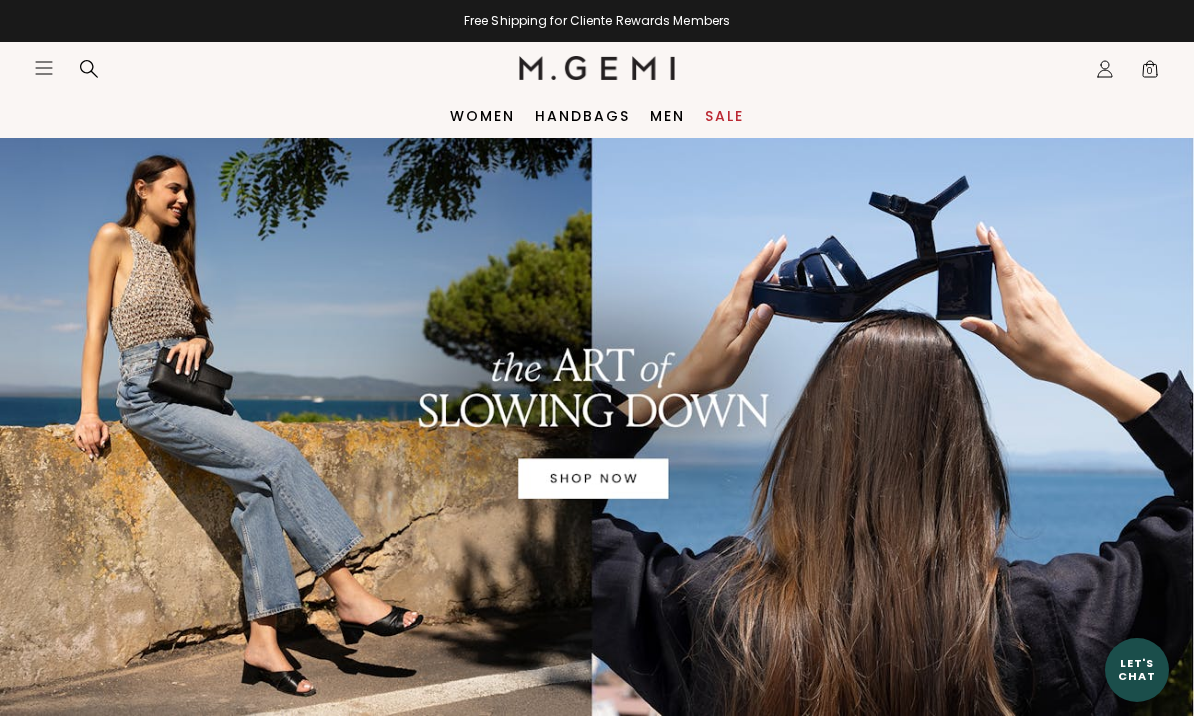 scroll, scrollTop: 0, scrollLeft: 0, axis: both 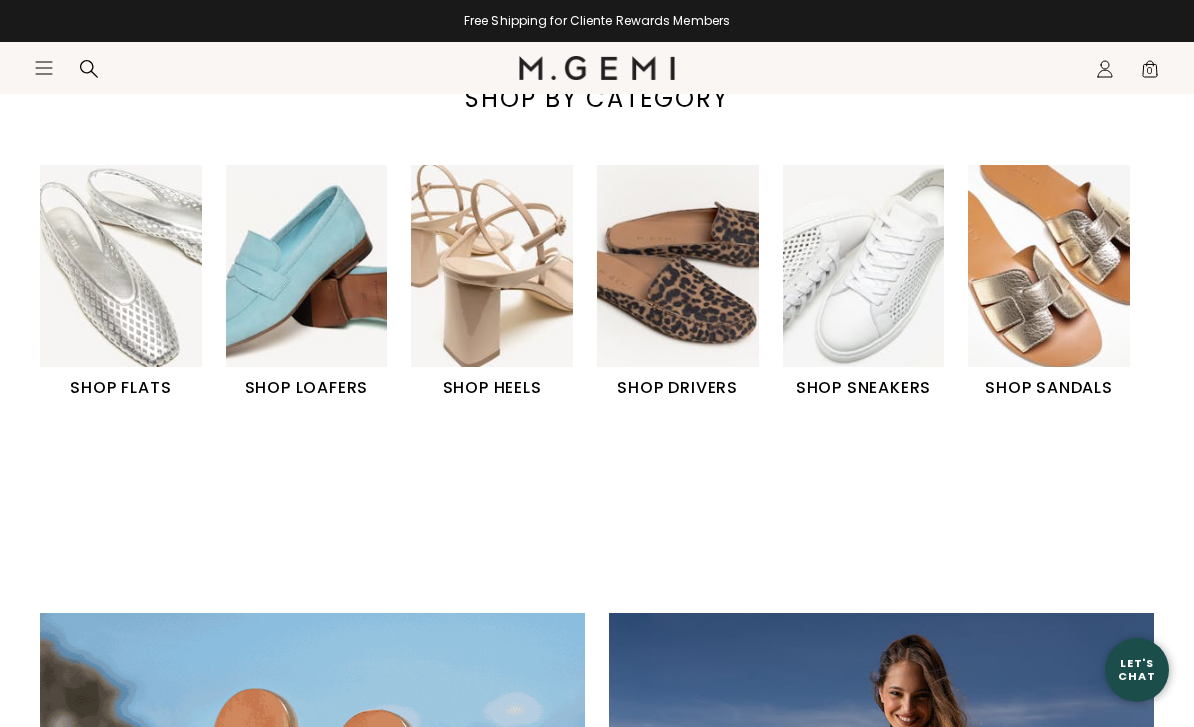 click on "SHOP FLATS" at bounding box center (121, 388) 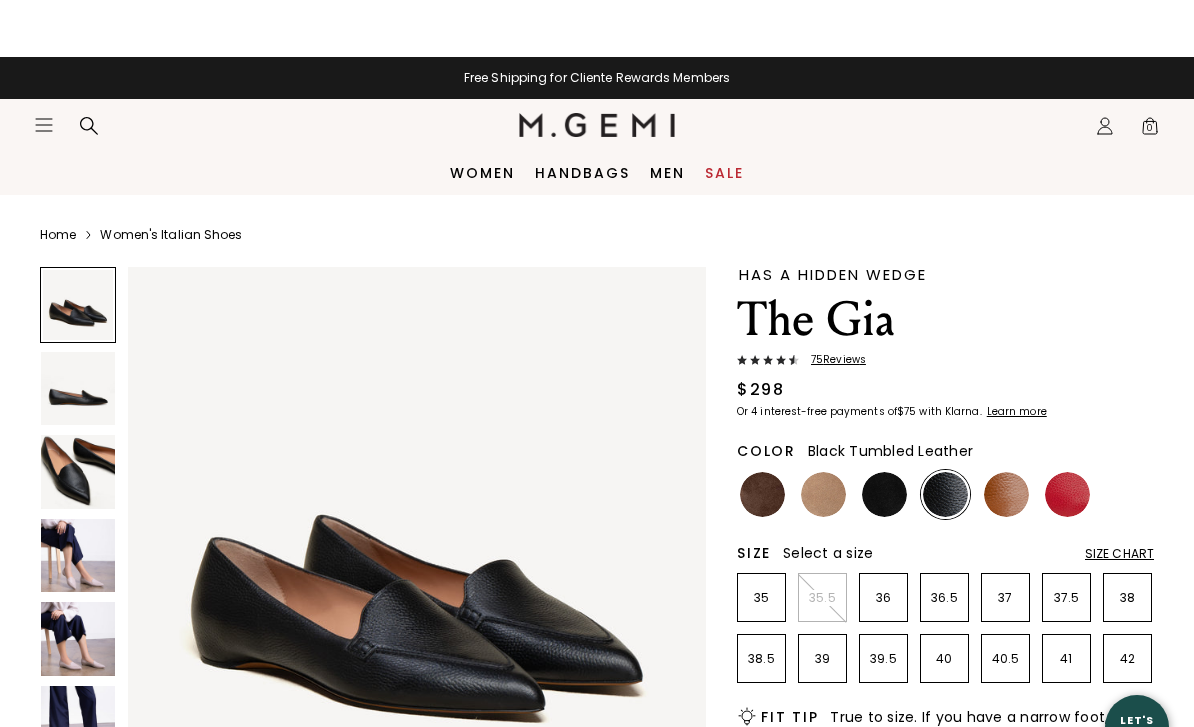 scroll, scrollTop: -7, scrollLeft: 0, axis: vertical 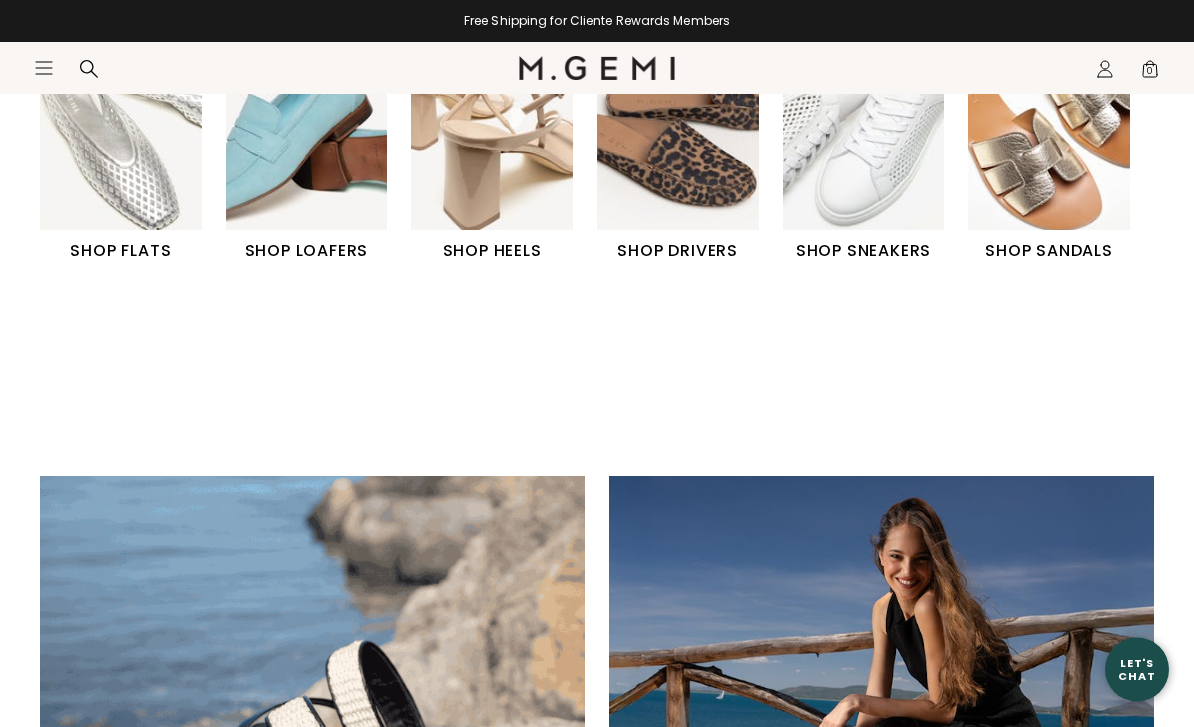 click on "SHOP FLATS" at bounding box center (121, 252) 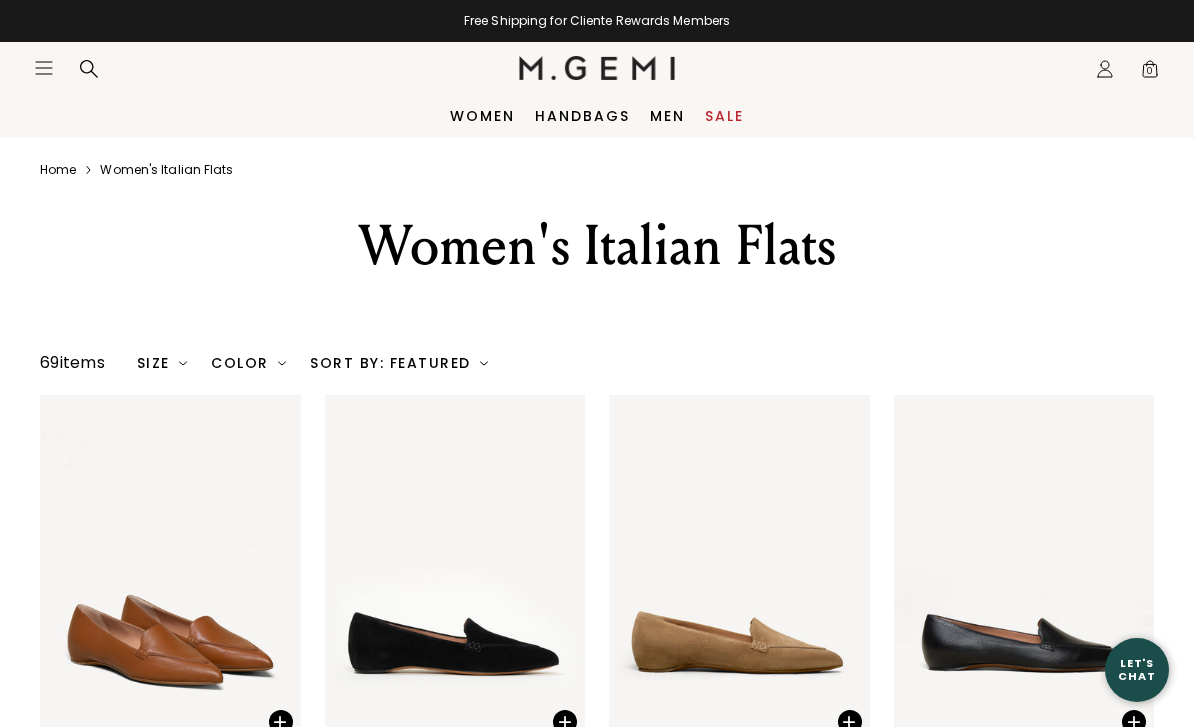 scroll, scrollTop: 0, scrollLeft: 0, axis: both 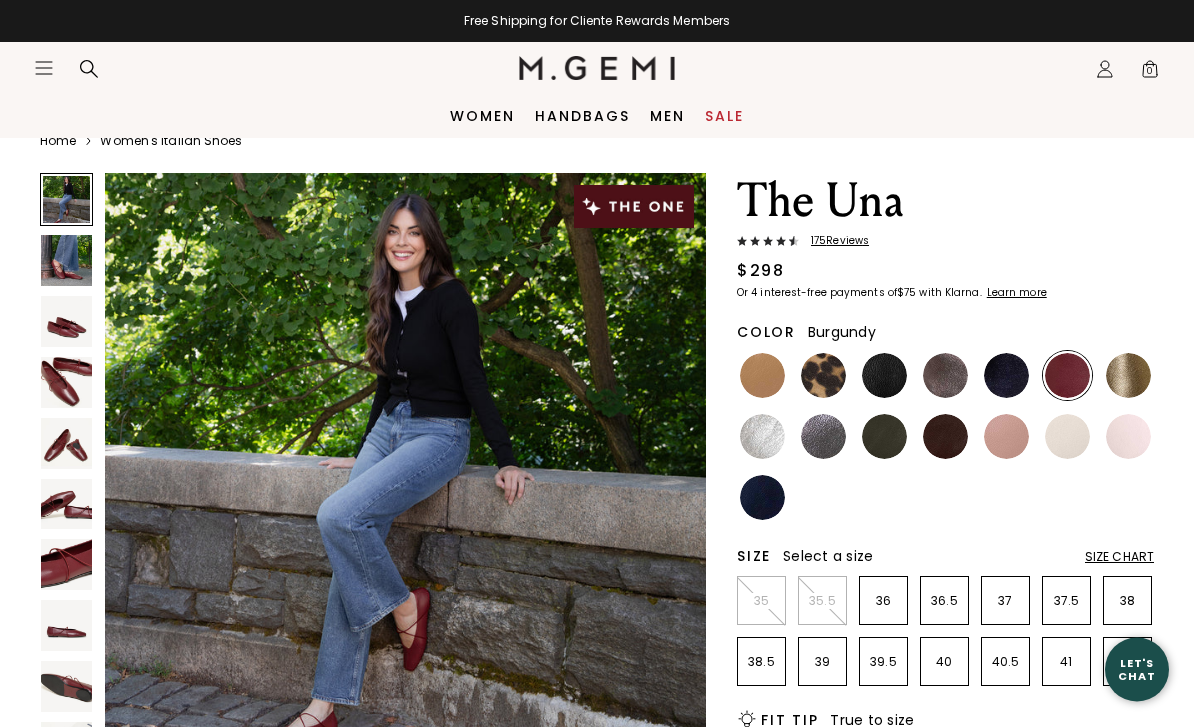 click at bounding box center [405, 474] 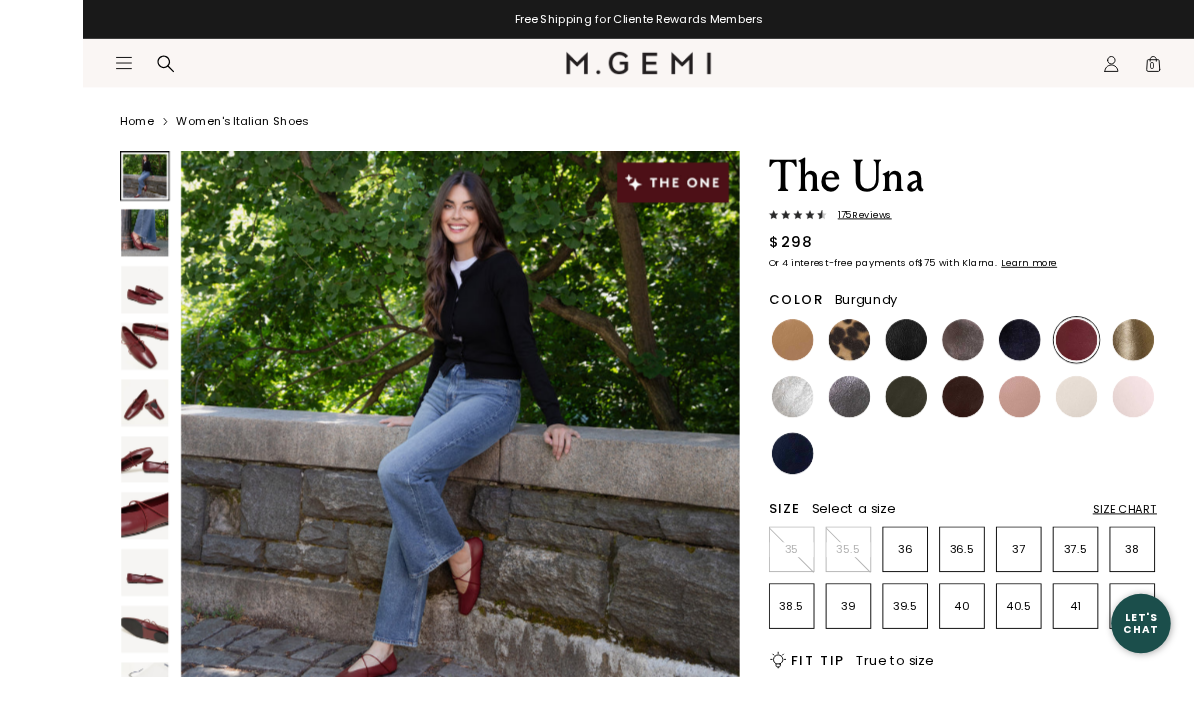 scroll, scrollTop: 139, scrollLeft: 0, axis: vertical 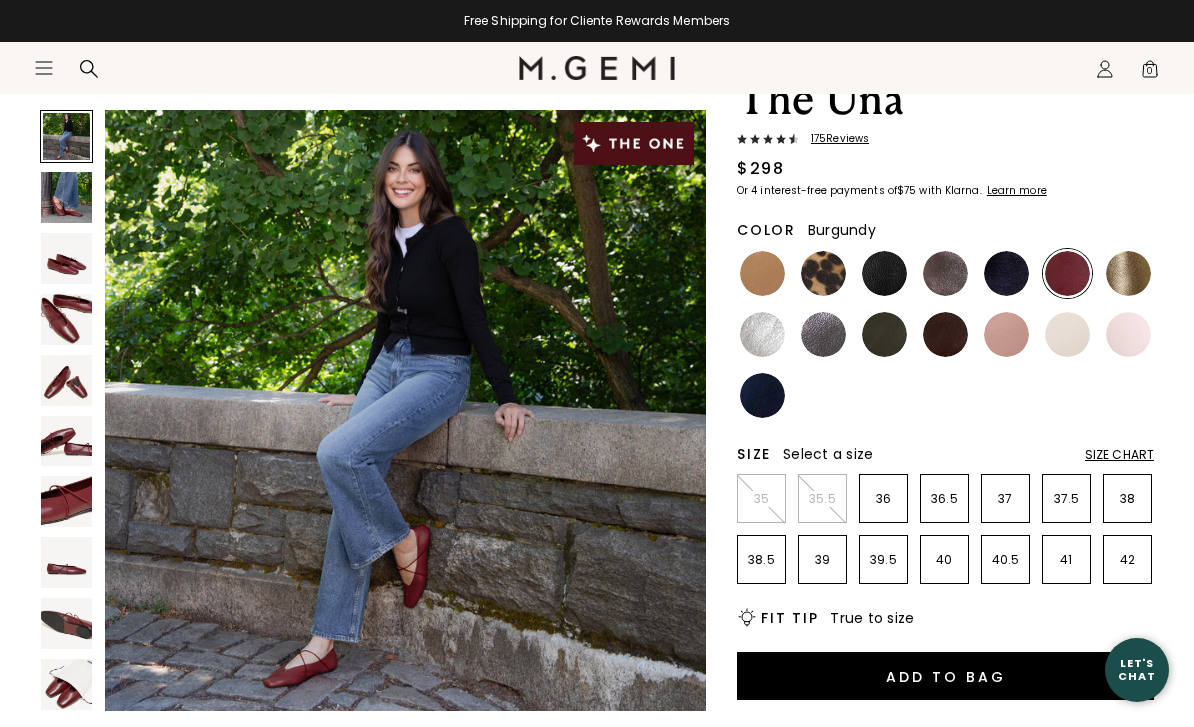 click at bounding box center [66, 197] 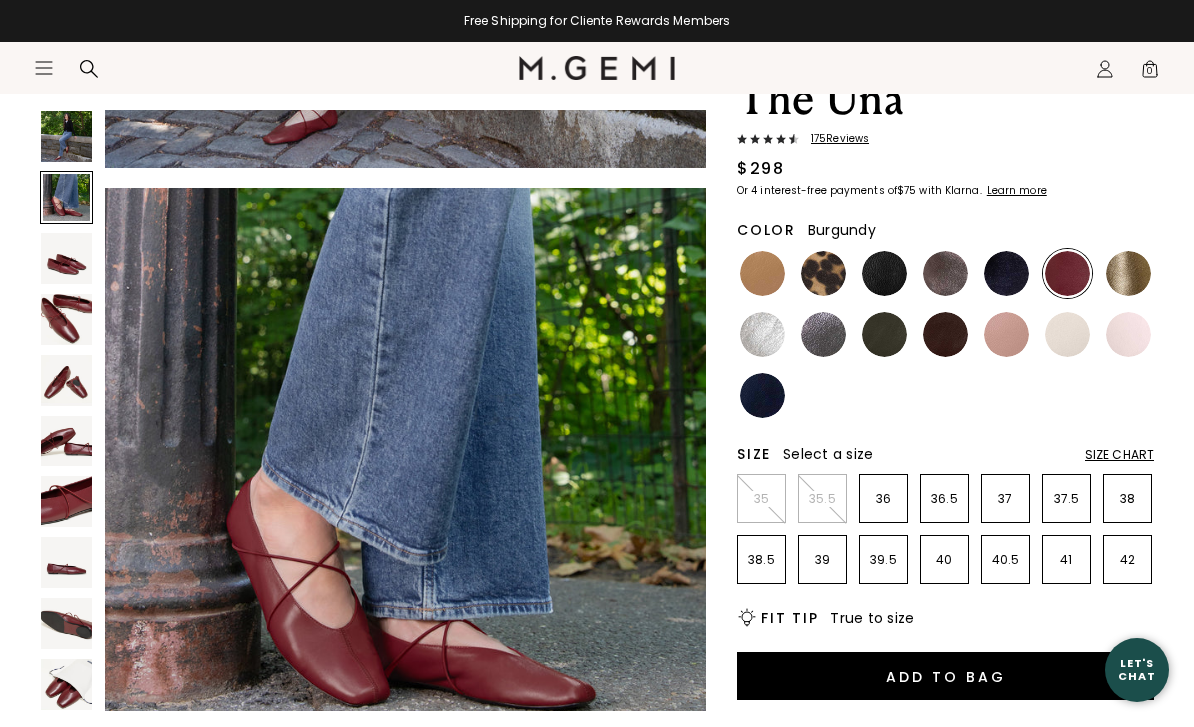 scroll, scrollTop: 621, scrollLeft: 0, axis: vertical 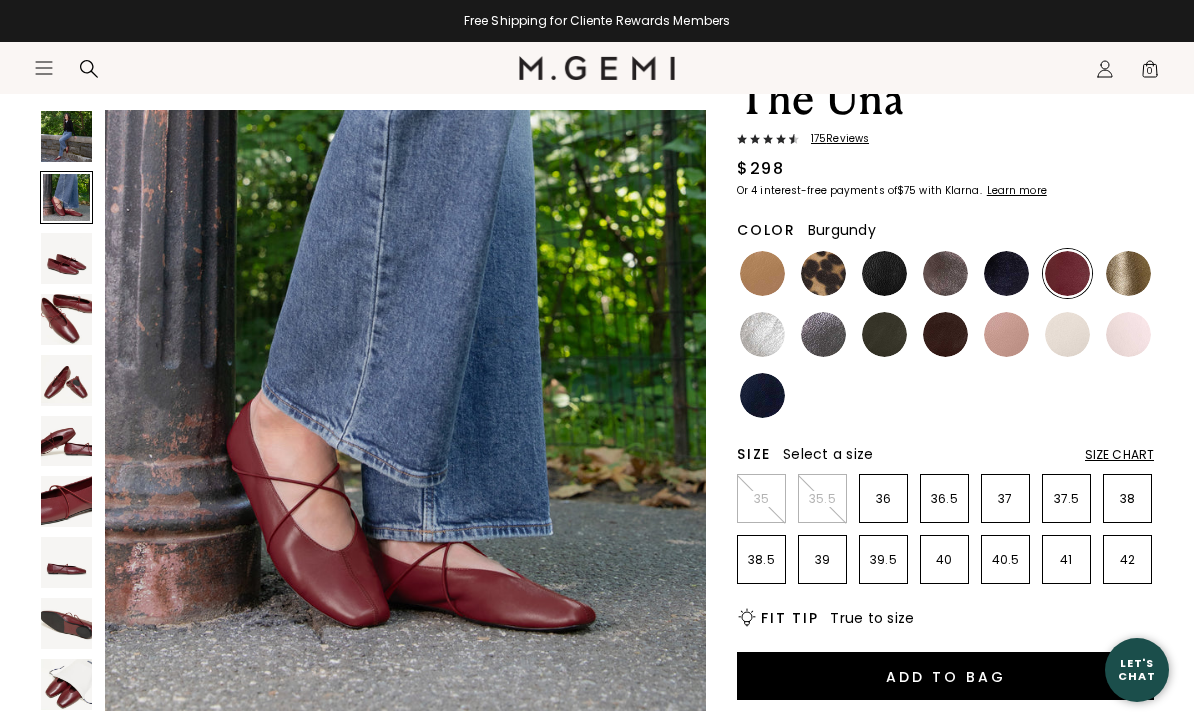 click at bounding box center (66, 258) 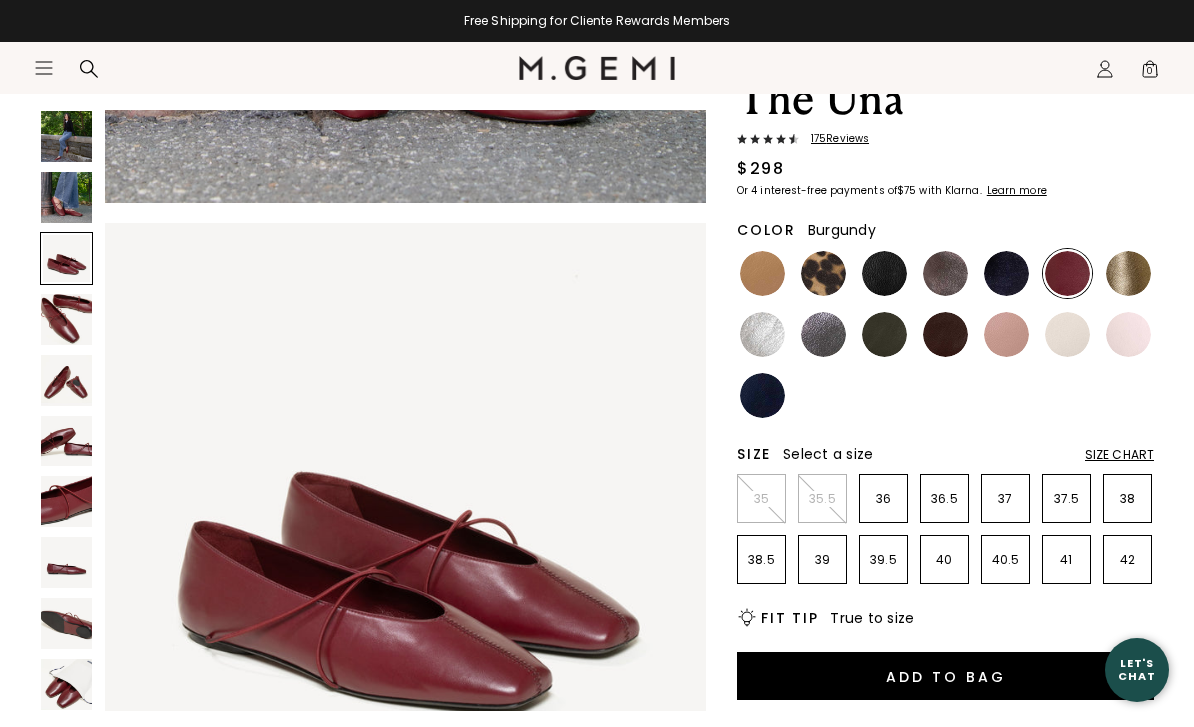 scroll, scrollTop: 1242, scrollLeft: 0, axis: vertical 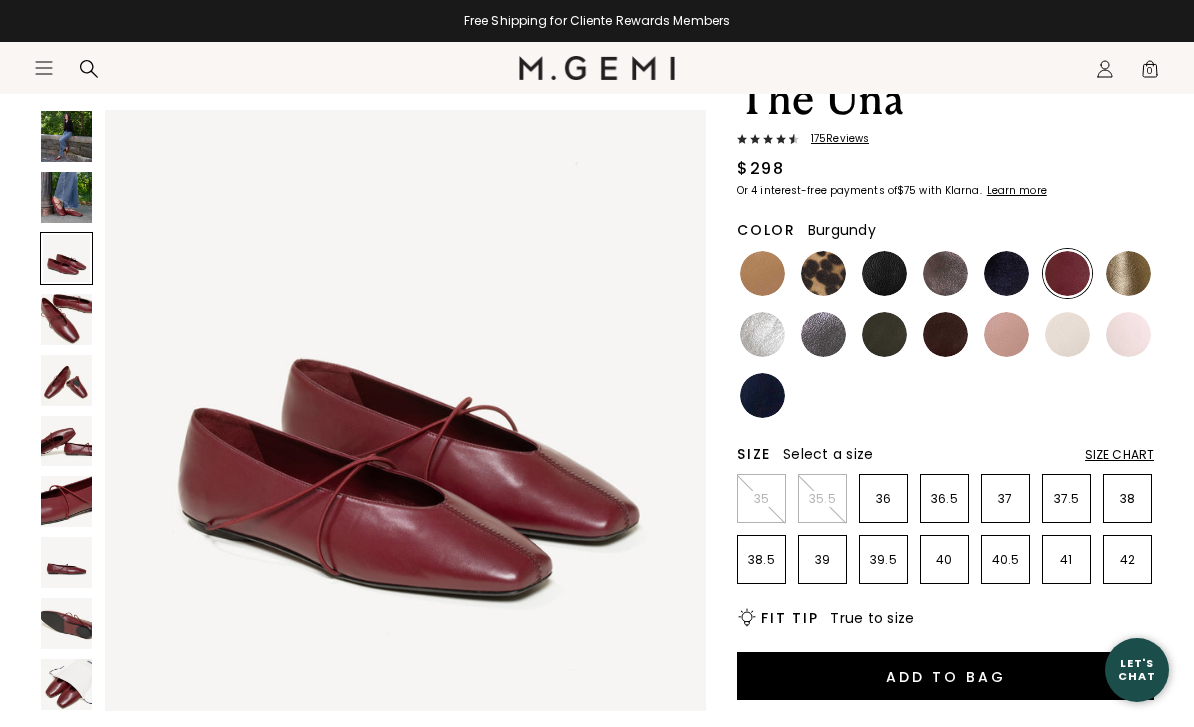 click at bounding box center (66, 562) 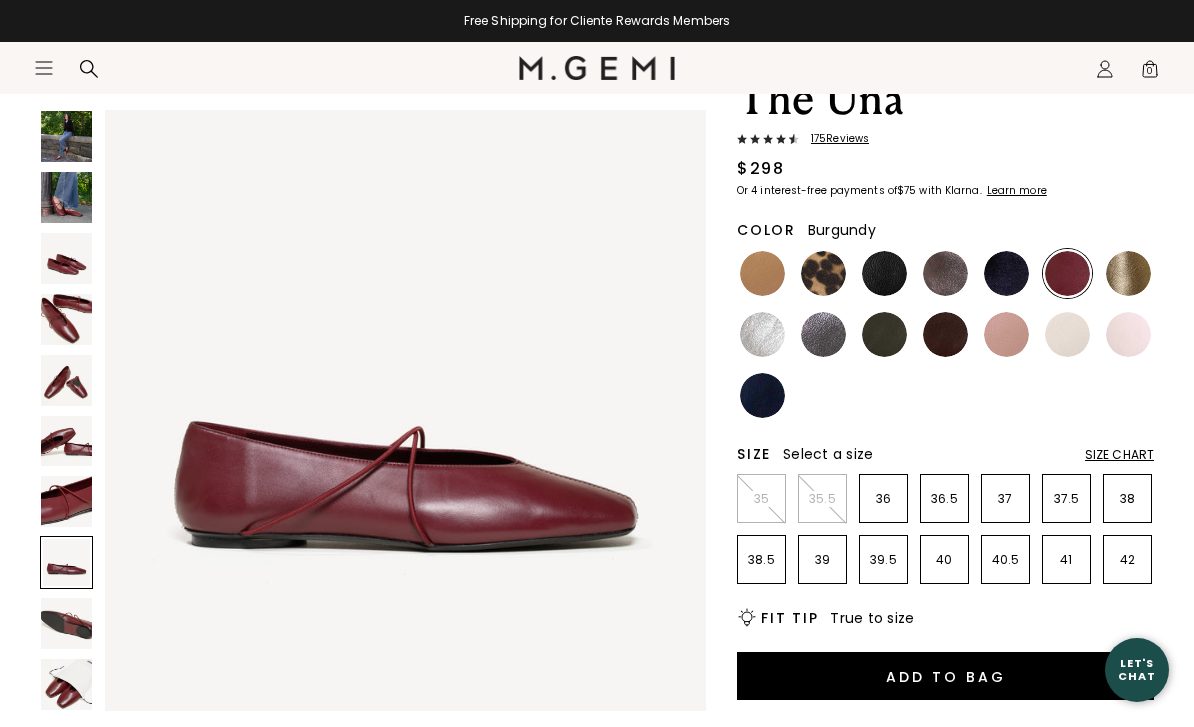 click at bounding box center (66, 623) 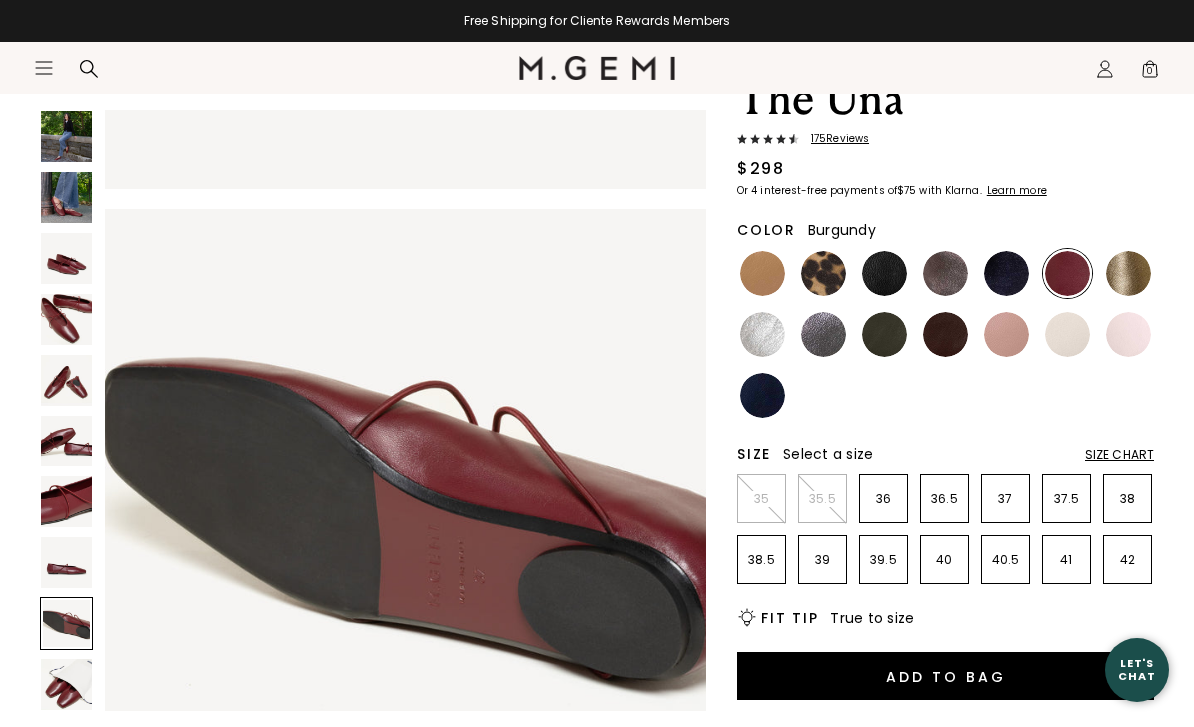 scroll, scrollTop: 4969, scrollLeft: 0, axis: vertical 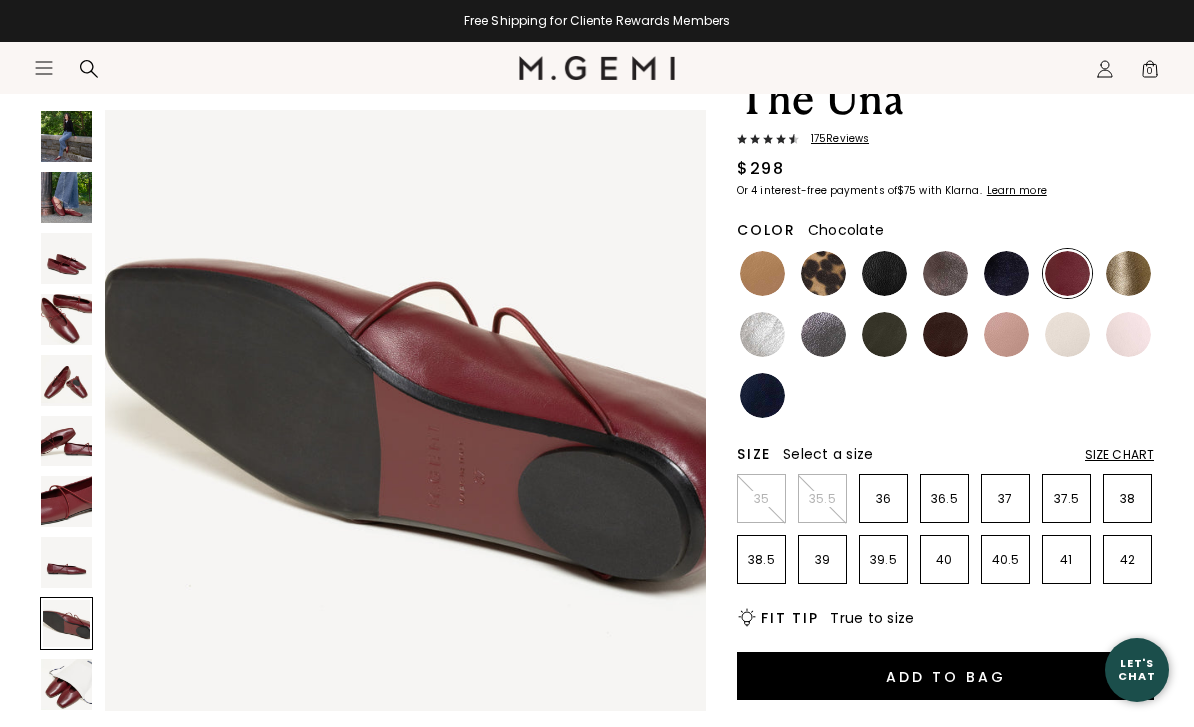click at bounding box center (945, 334) 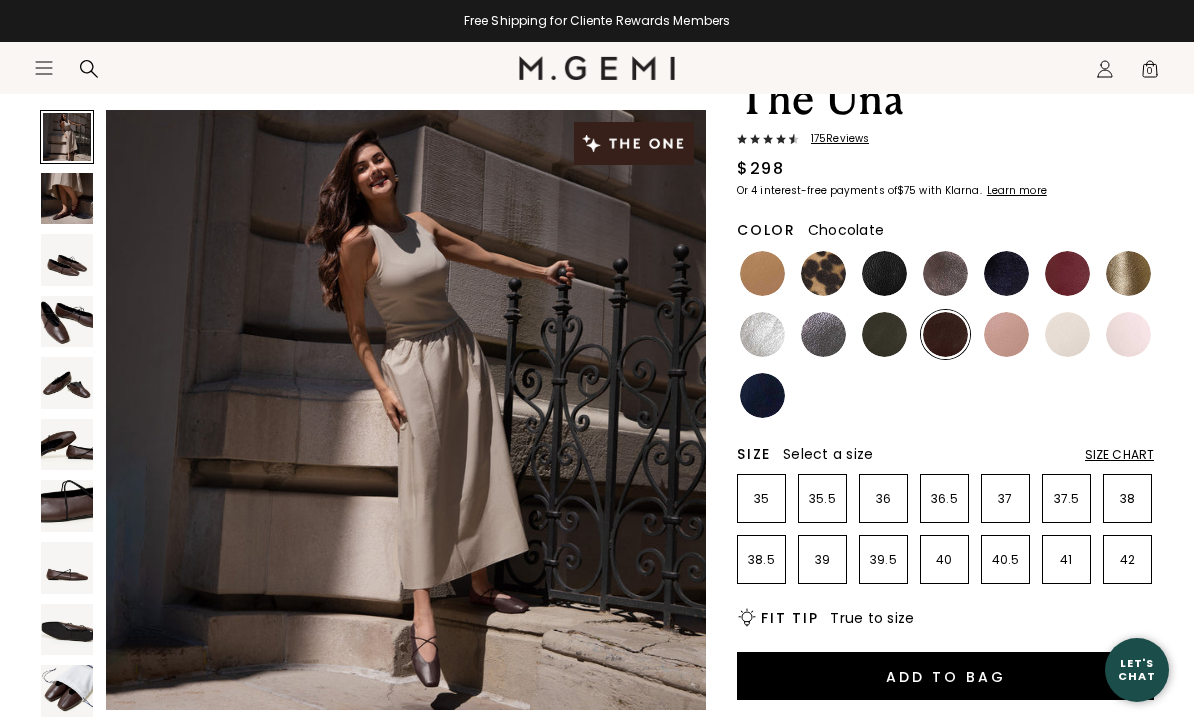 scroll, scrollTop: 0, scrollLeft: 0, axis: both 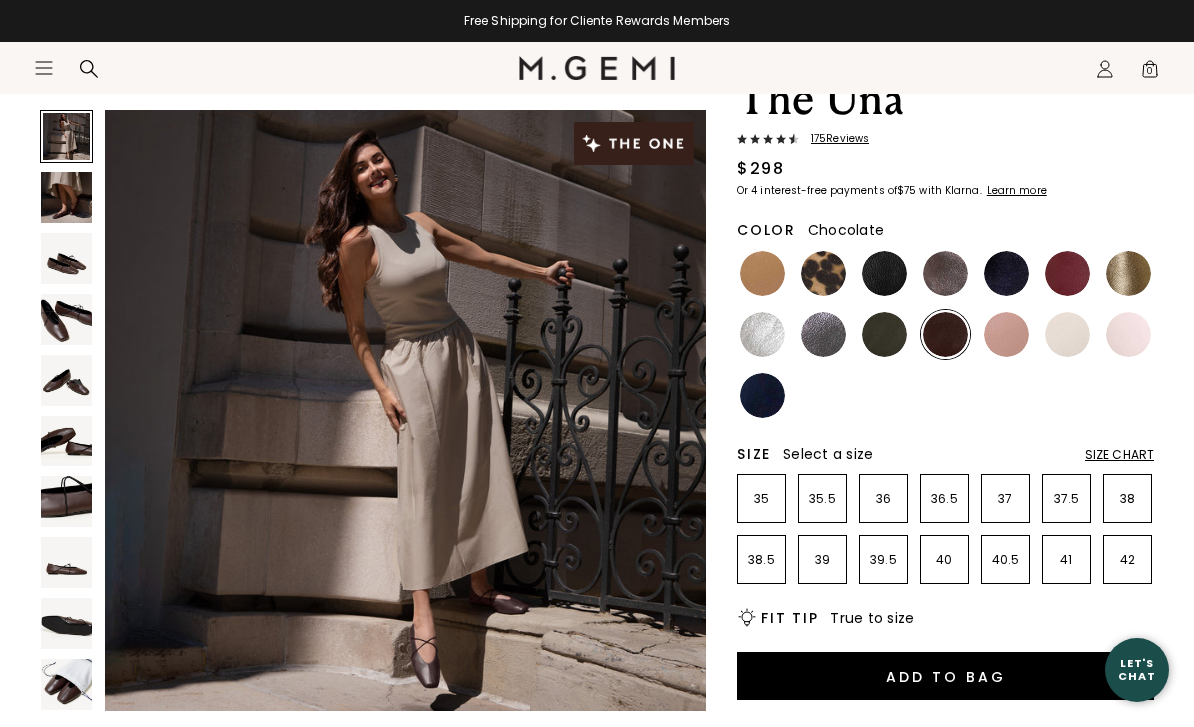 click at bounding box center (884, 334) 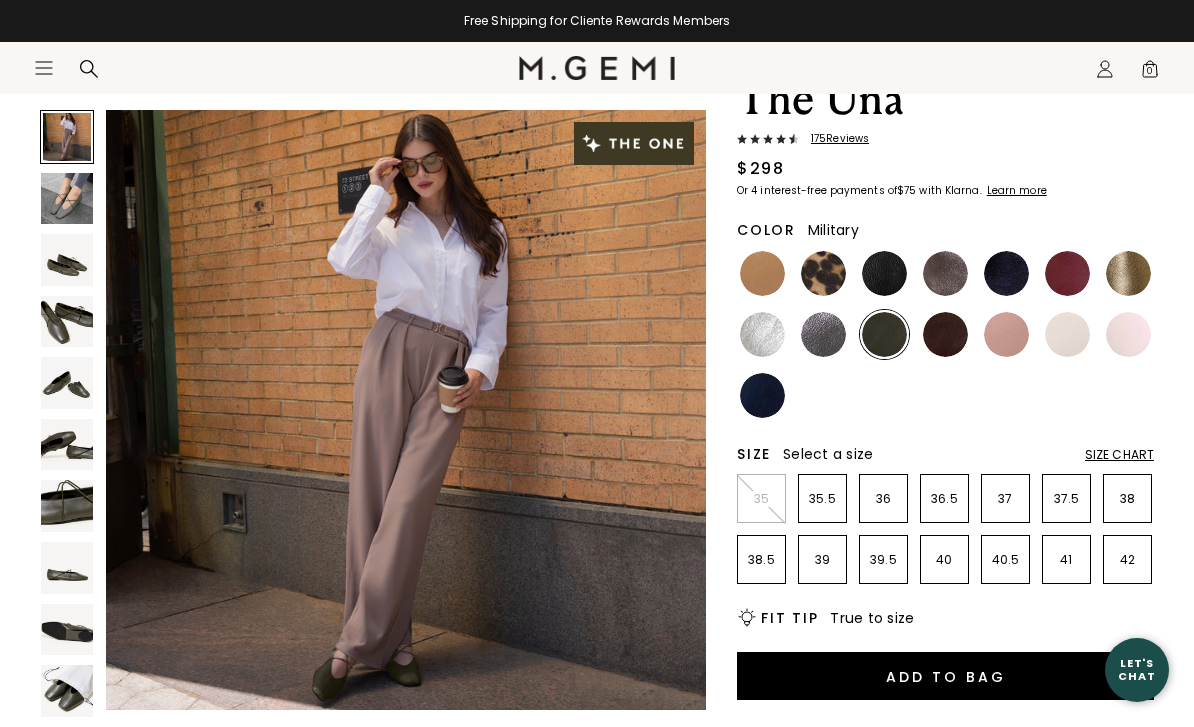 scroll, scrollTop: 0, scrollLeft: 0, axis: both 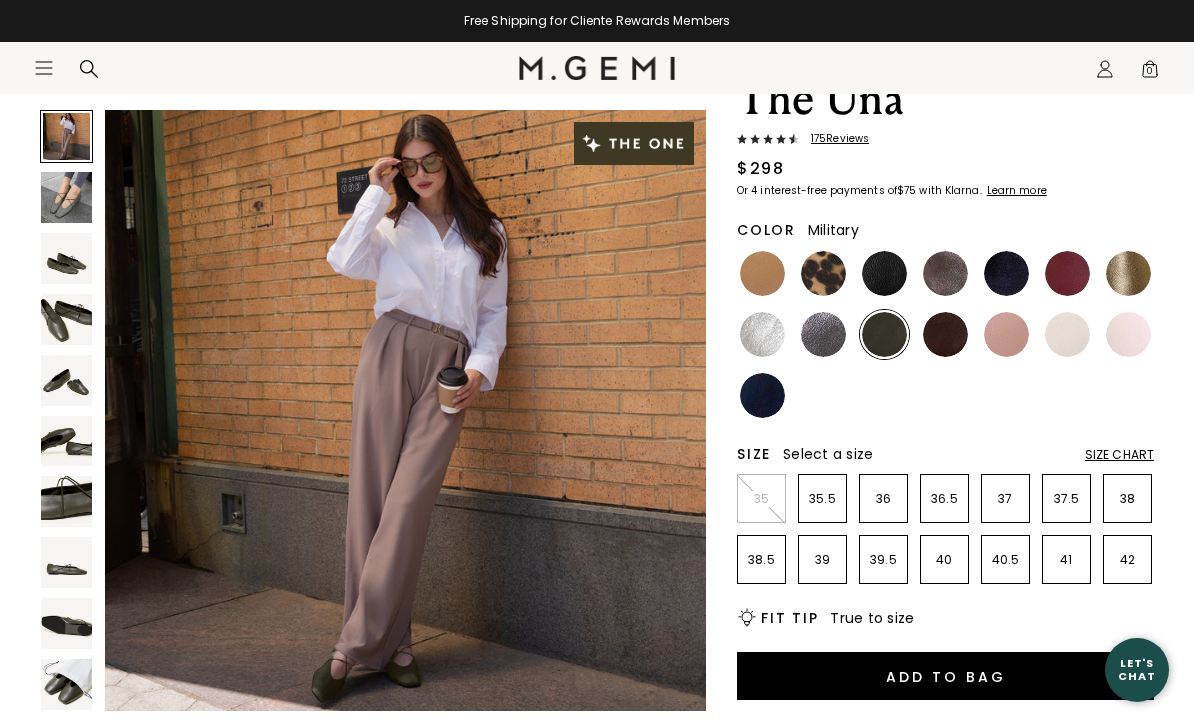 click at bounding box center [823, 334] 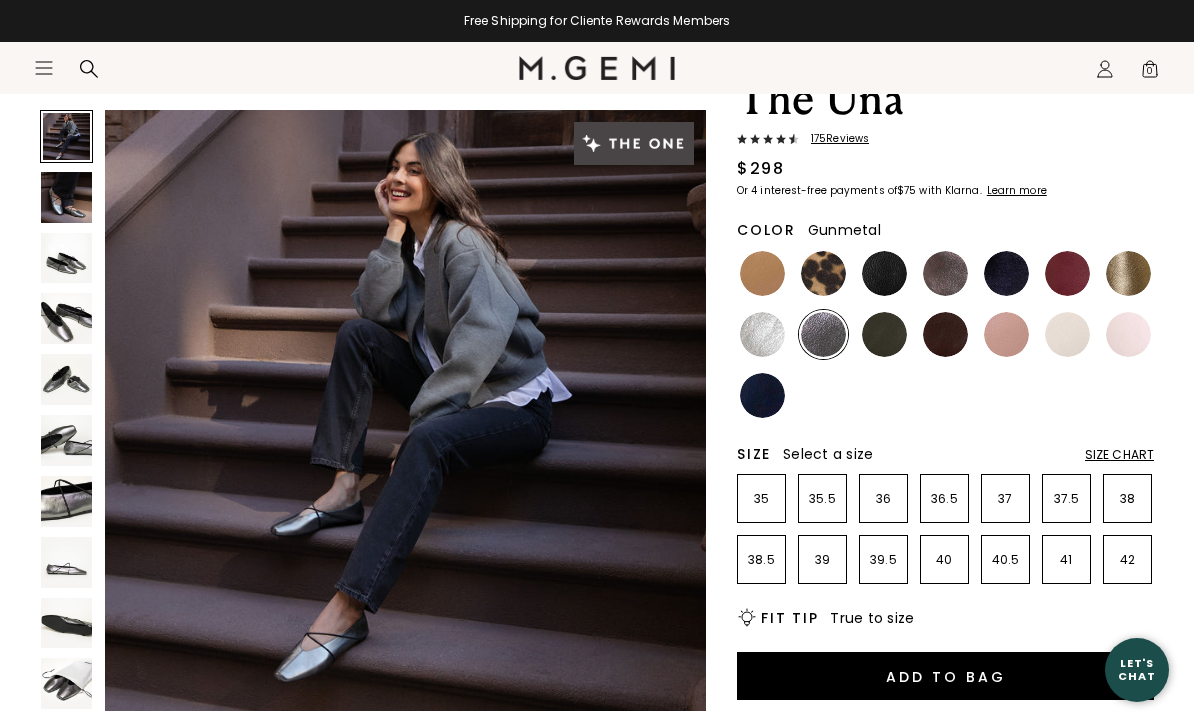 scroll, scrollTop: 0, scrollLeft: 0, axis: both 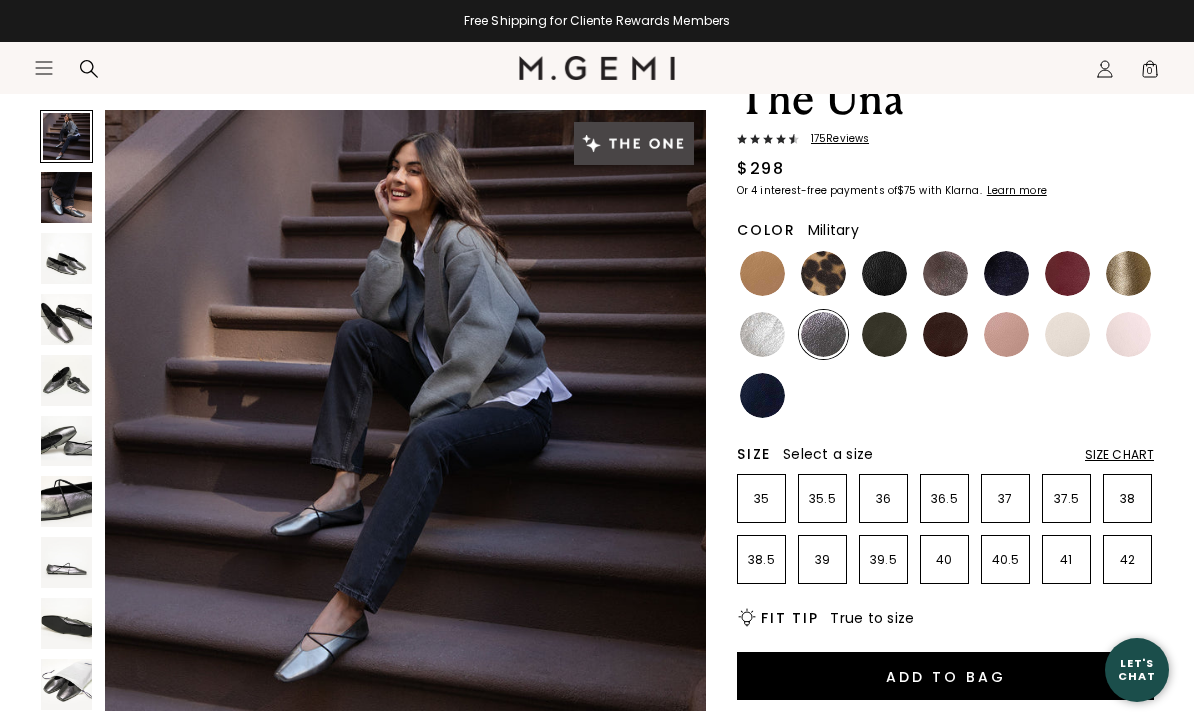 click at bounding box center [884, 334] 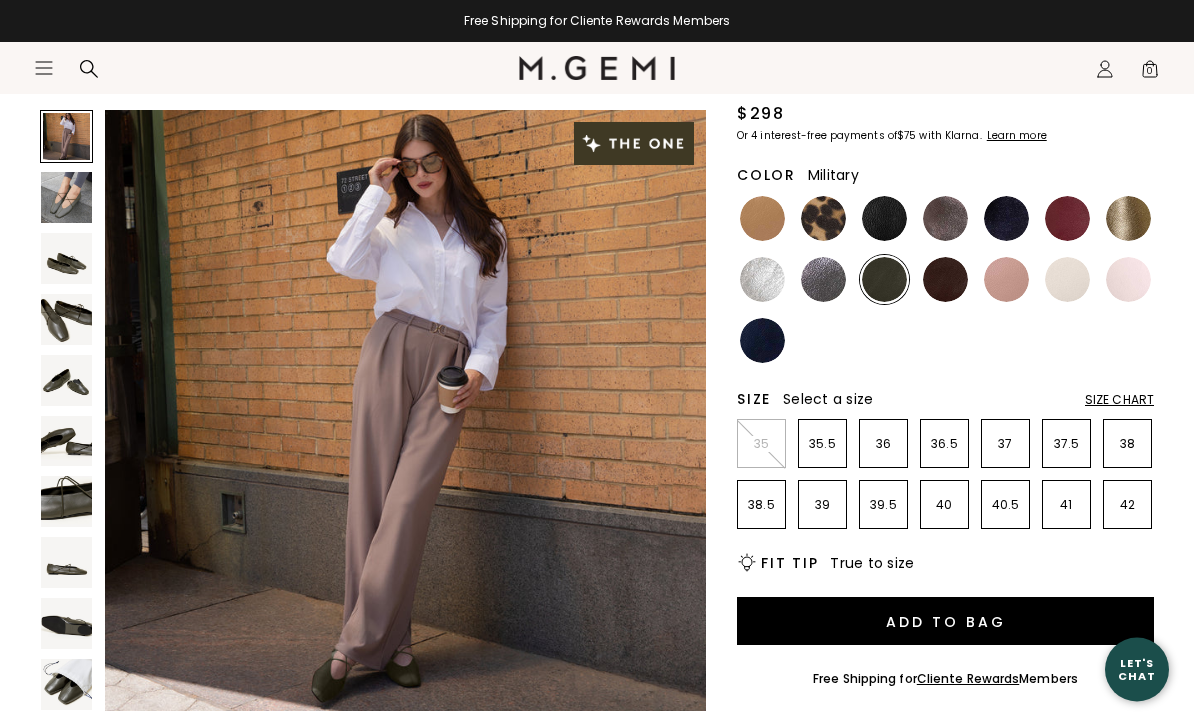 scroll, scrollTop: 213, scrollLeft: 0, axis: vertical 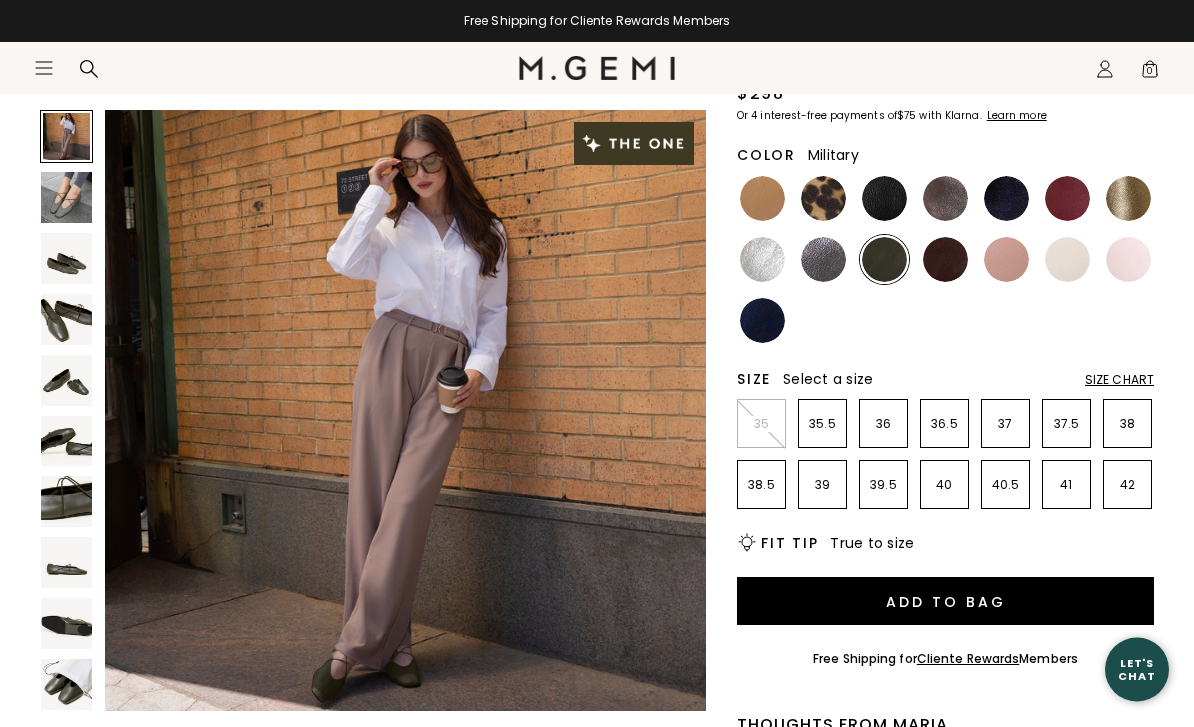 click at bounding box center [66, 441] 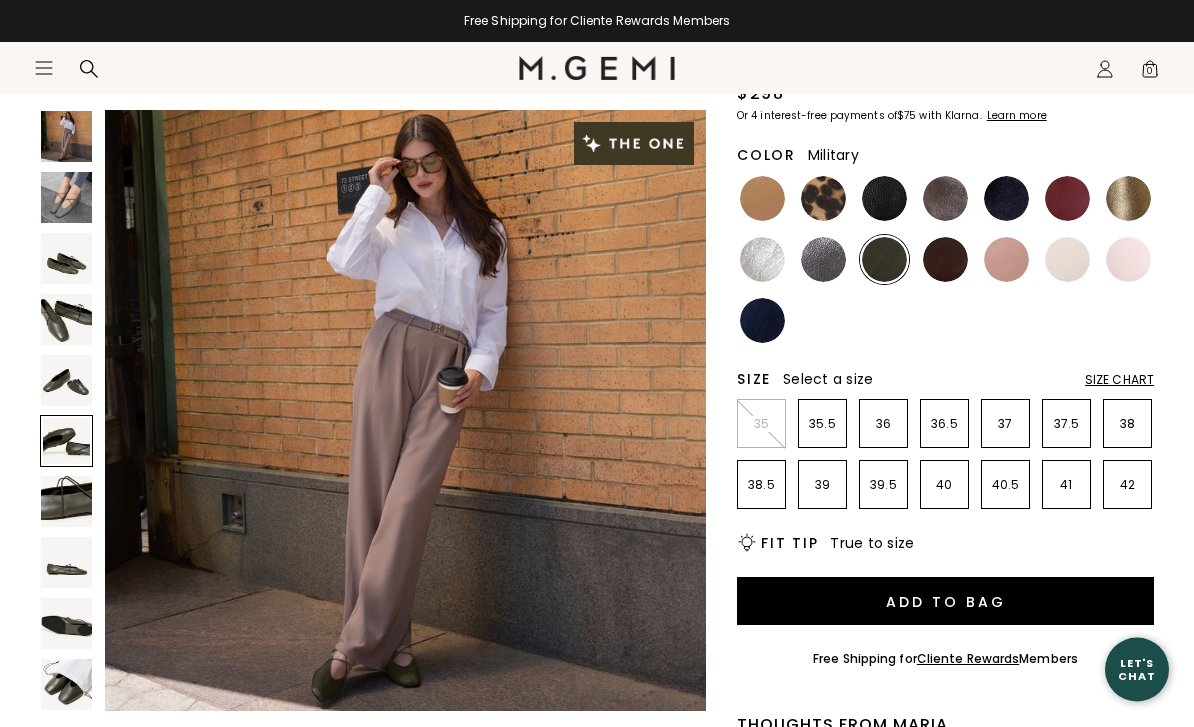 scroll, scrollTop: 214, scrollLeft: 0, axis: vertical 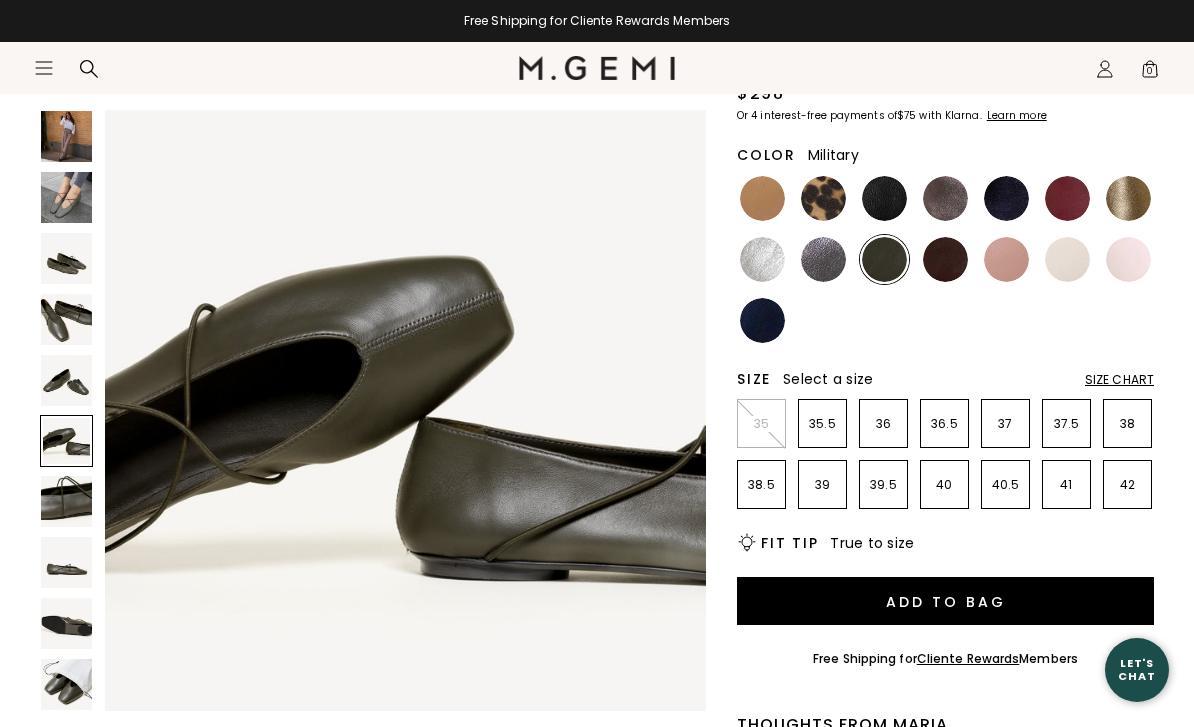 click at bounding box center (66, 380) 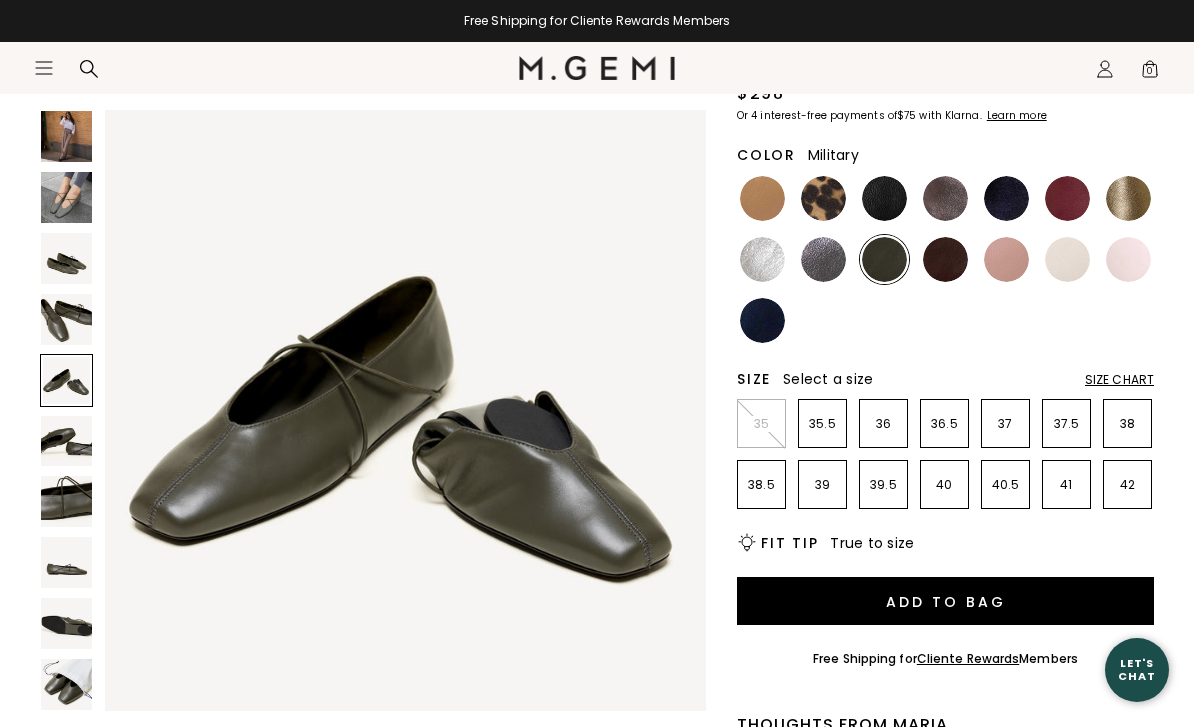click at bounding box center (66, 319) 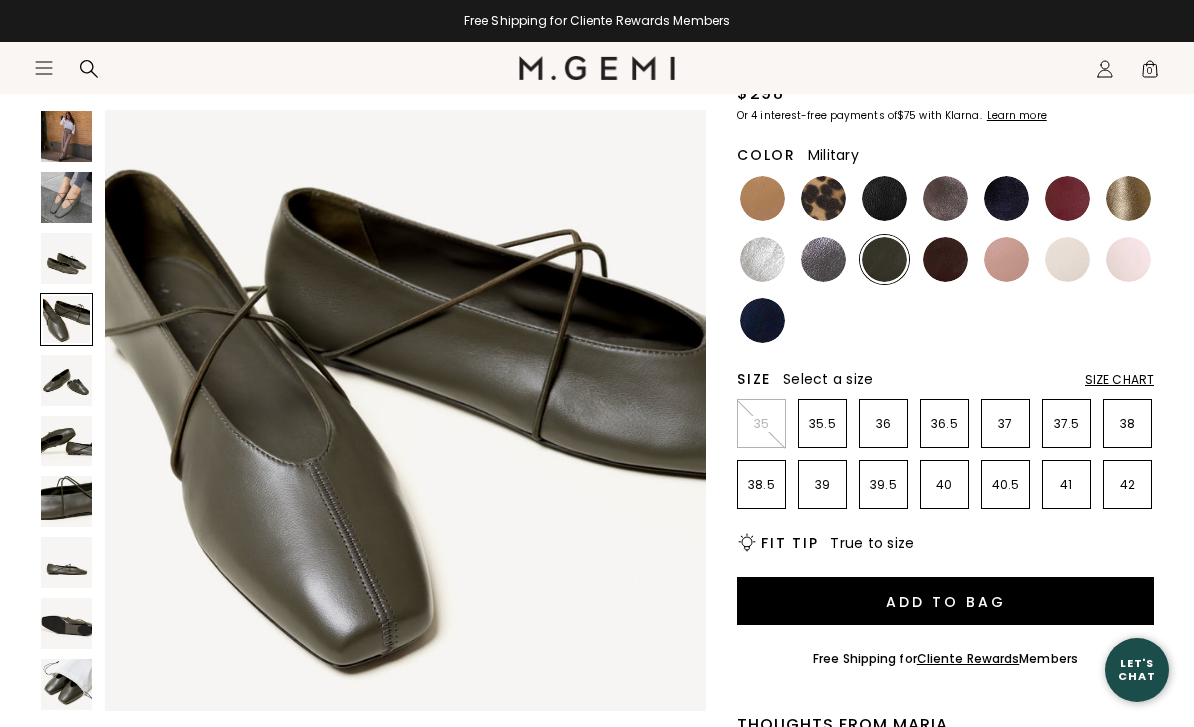click at bounding box center (66, 197) 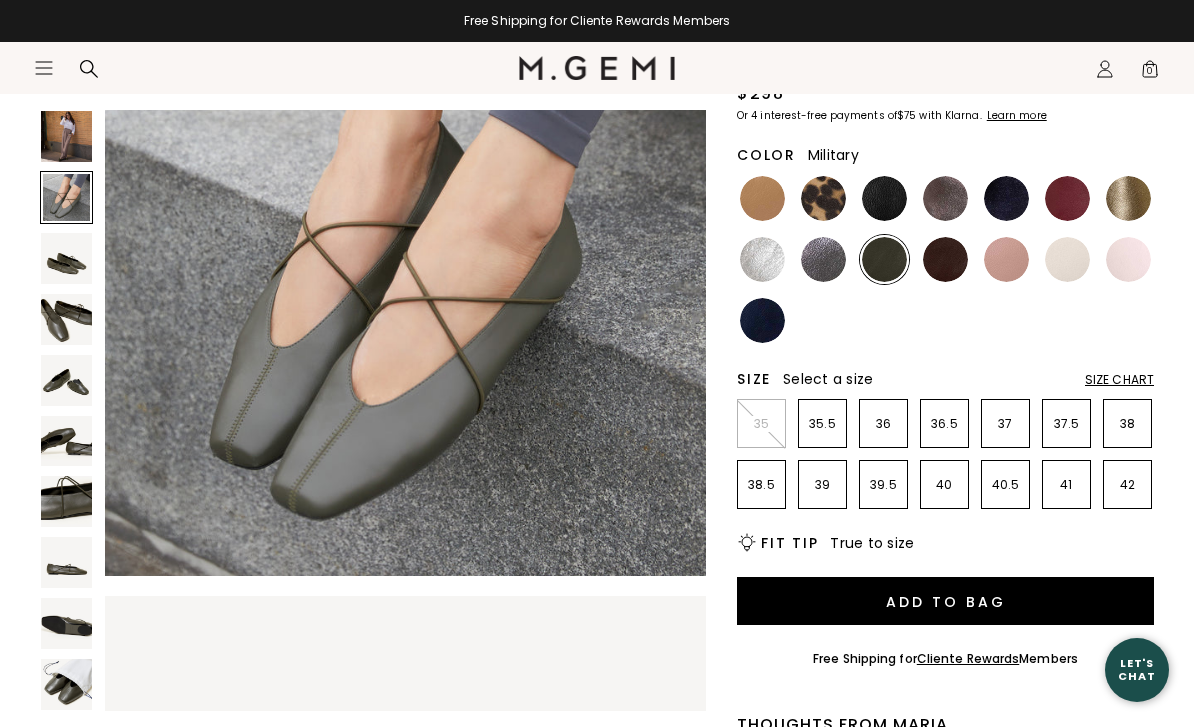 scroll, scrollTop: 621, scrollLeft: 0, axis: vertical 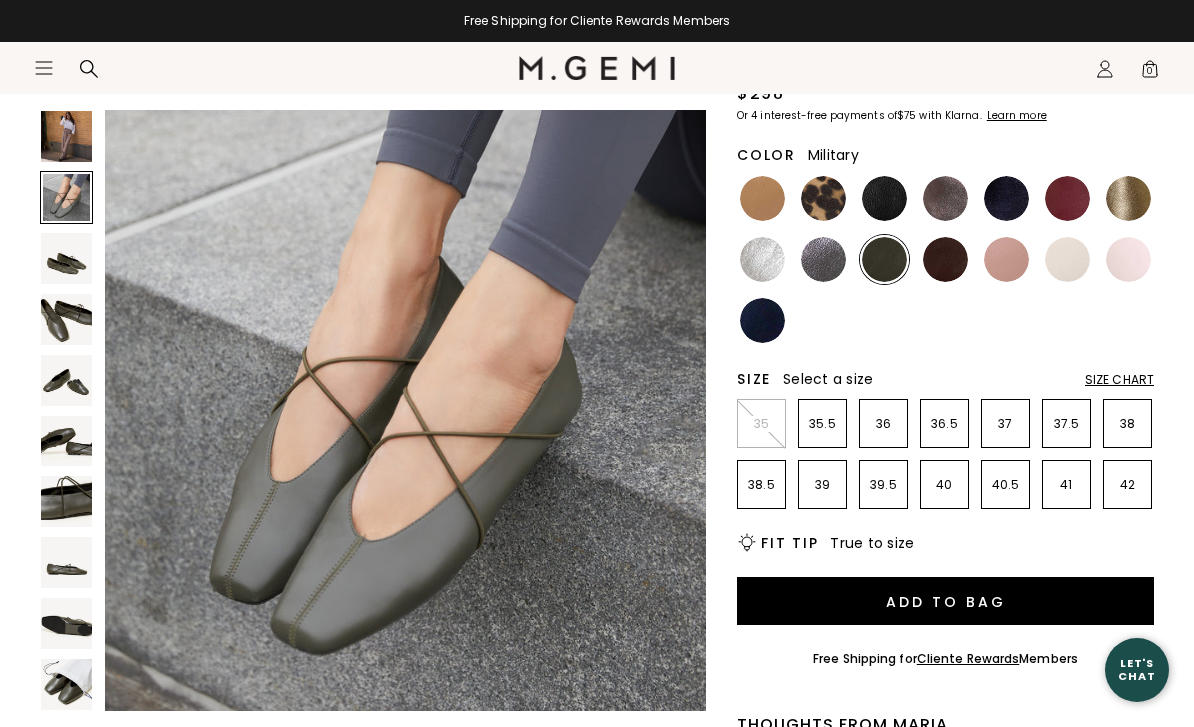 click at bounding box center (1006, 259) 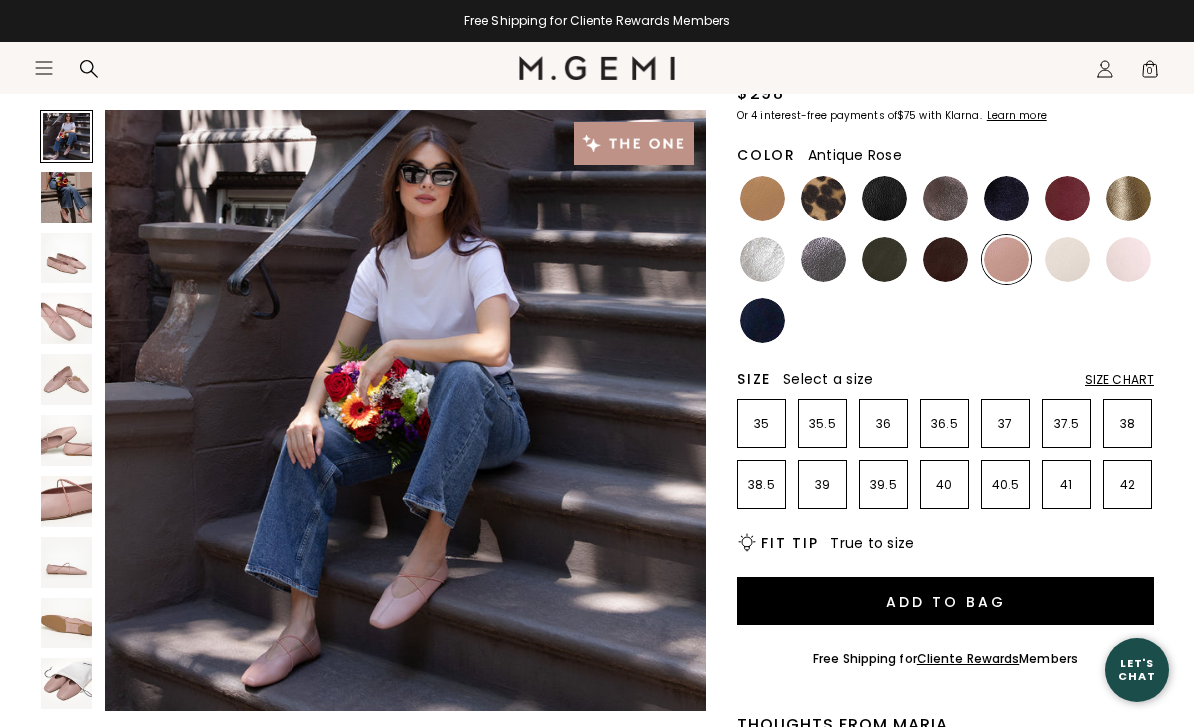 scroll, scrollTop: 0, scrollLeft: 0, axis: both 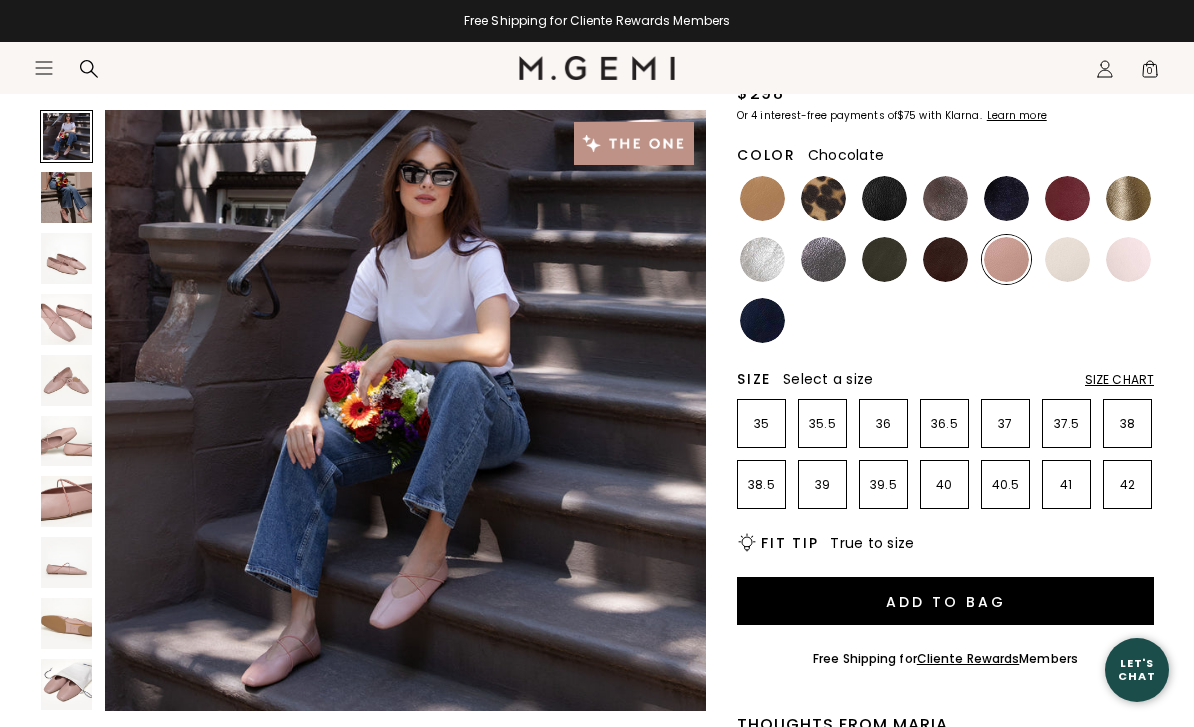 click at bounding box center [945, 259] 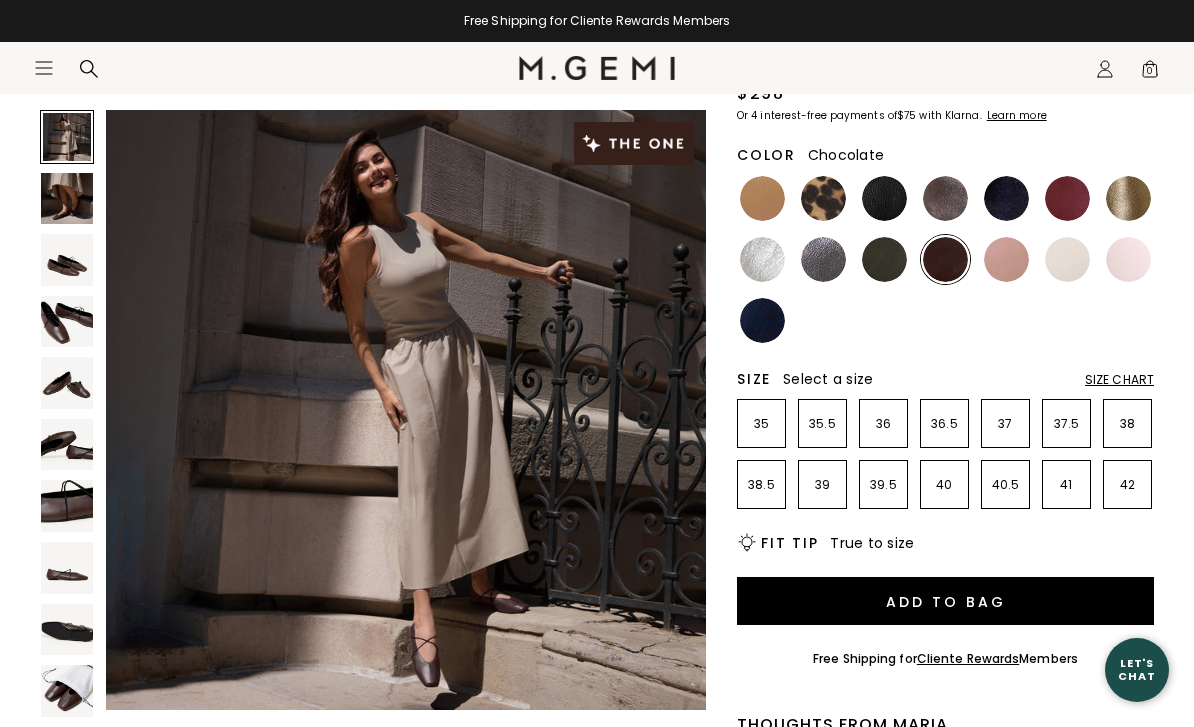 scroll 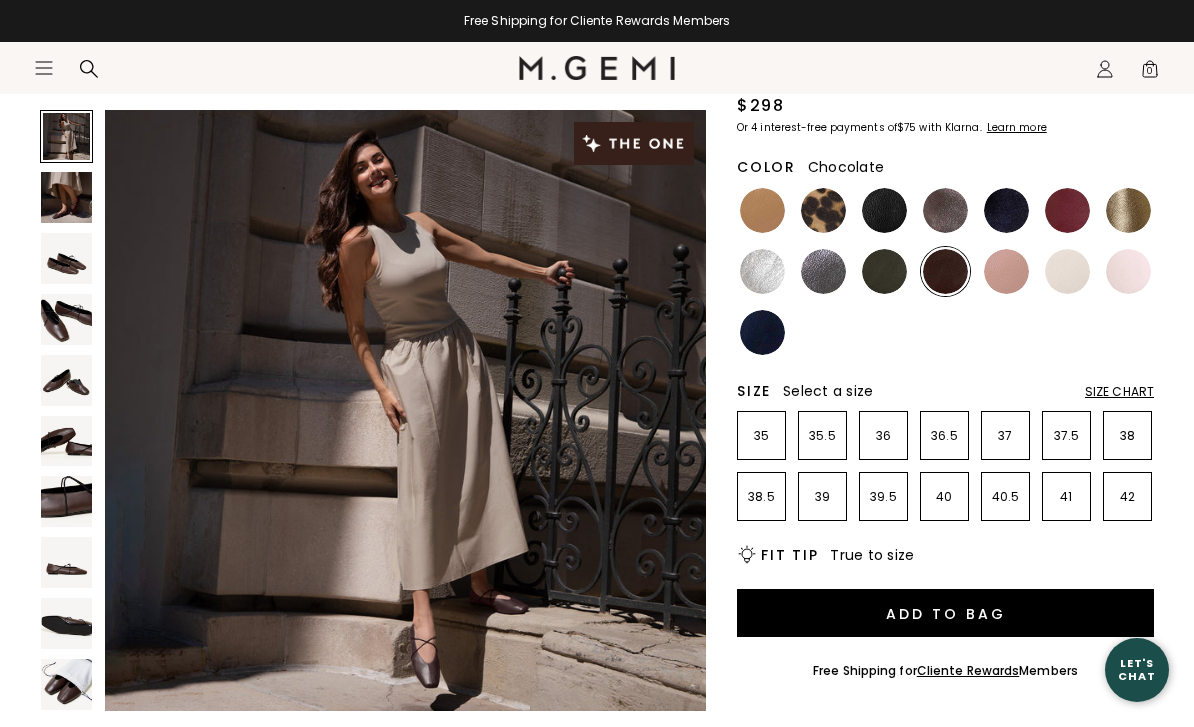 click at bounding box center [823, 210] 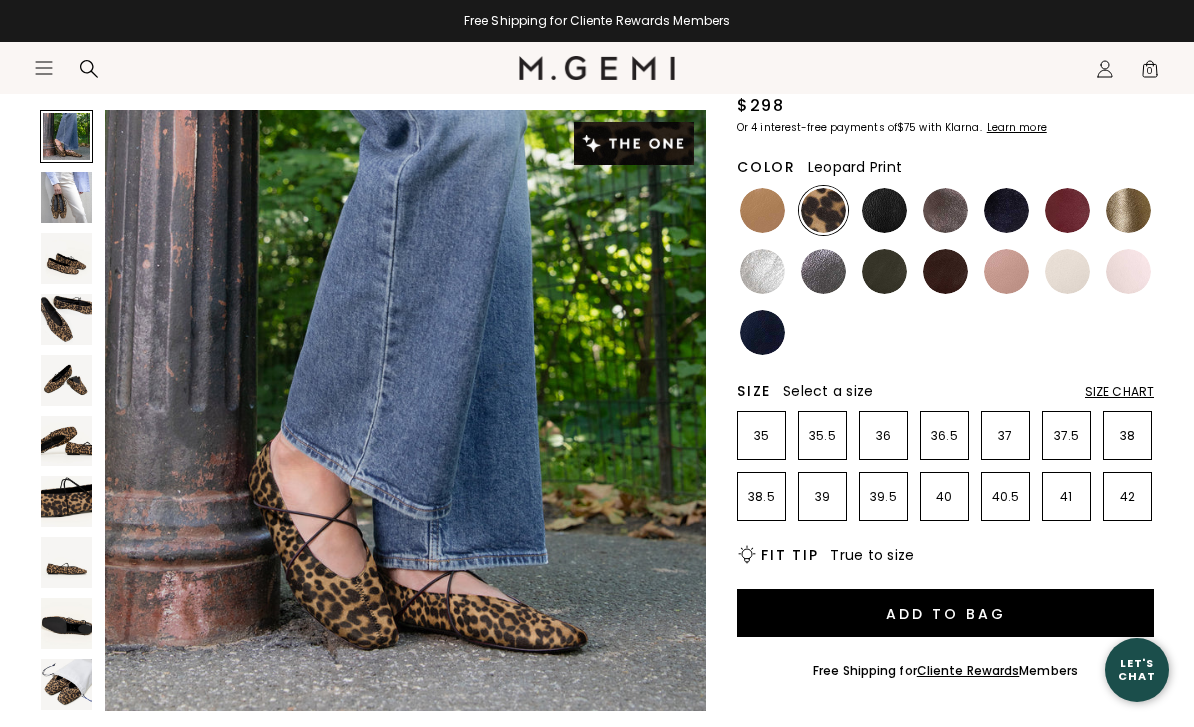 click at bounding box center [762, 210] 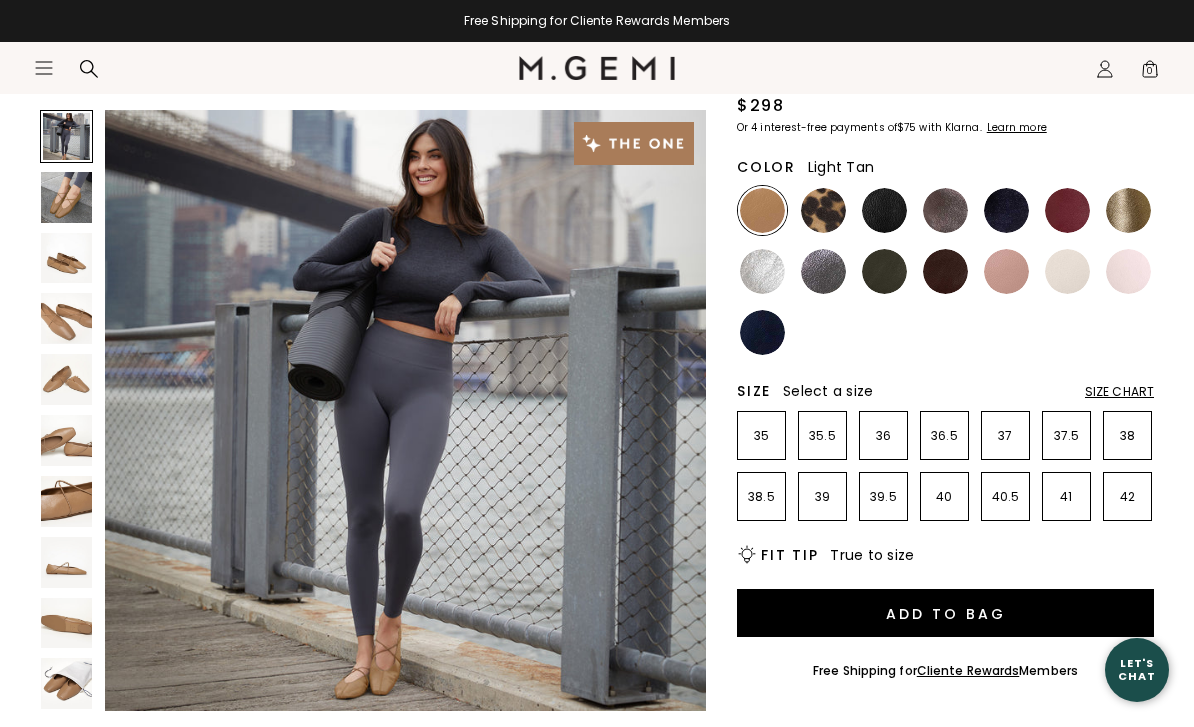 scroll, scrollTop: 0, scrollLeft: 0, axis: both 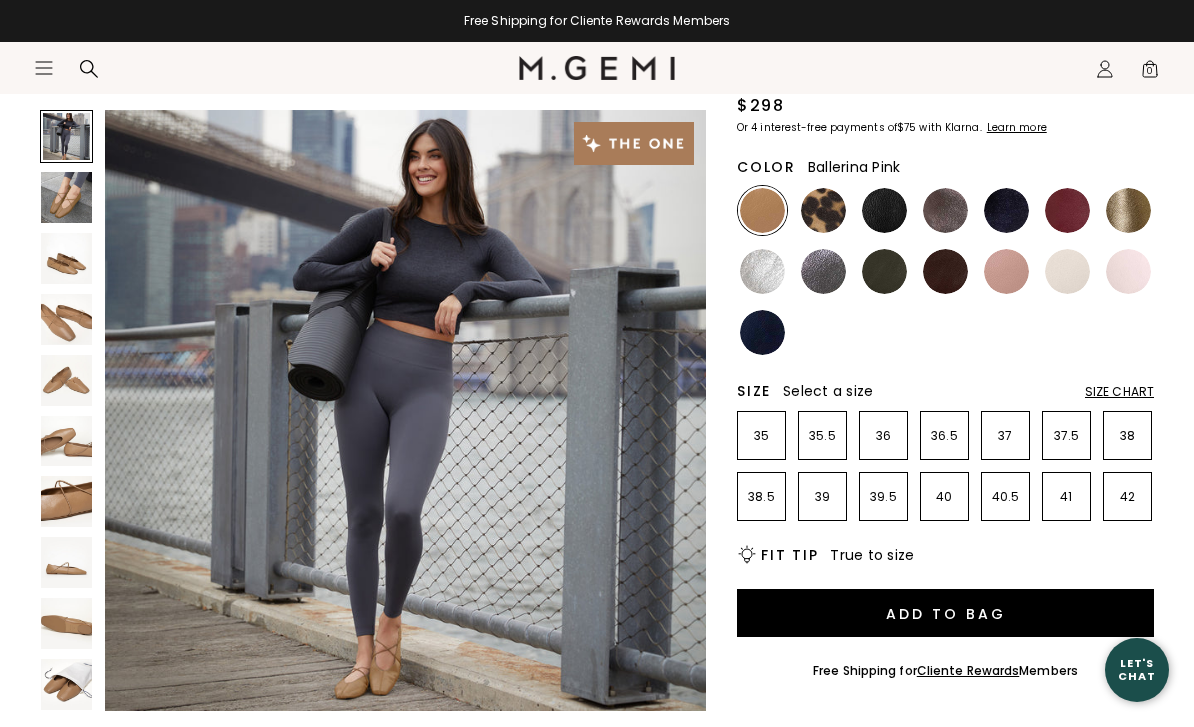 click at bounding box center [1128, 271] 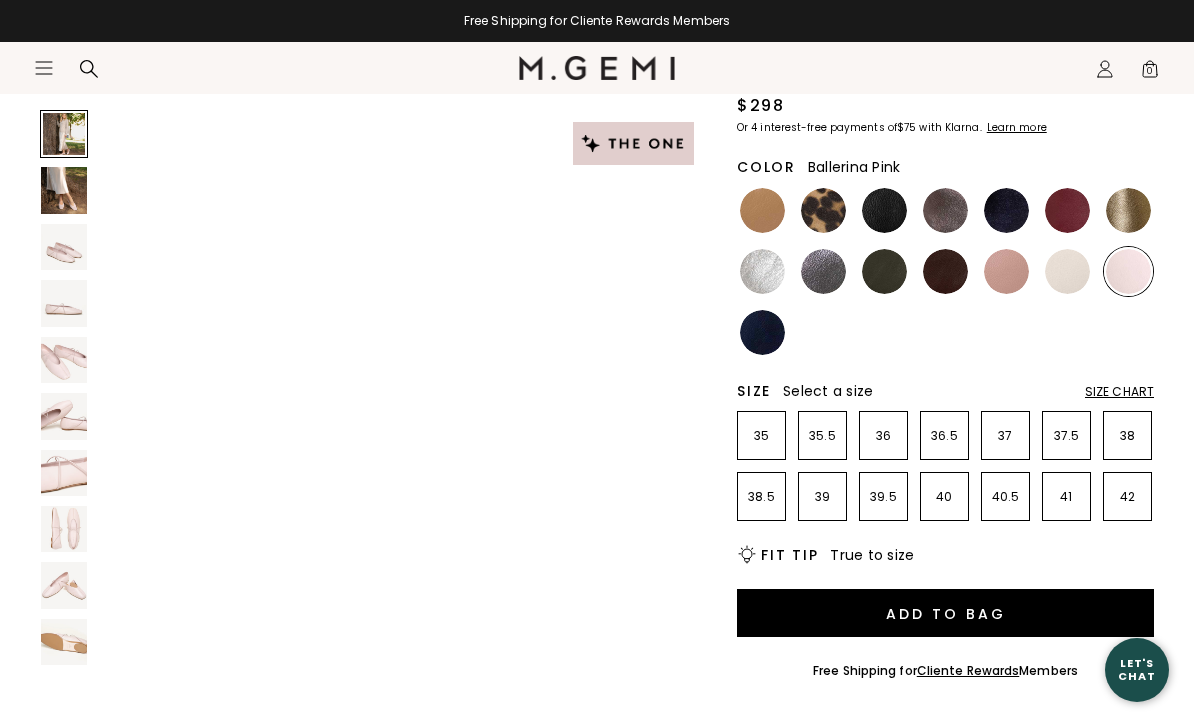 scroll, scrollTop: 0, scrollLeft: 0, axis: both 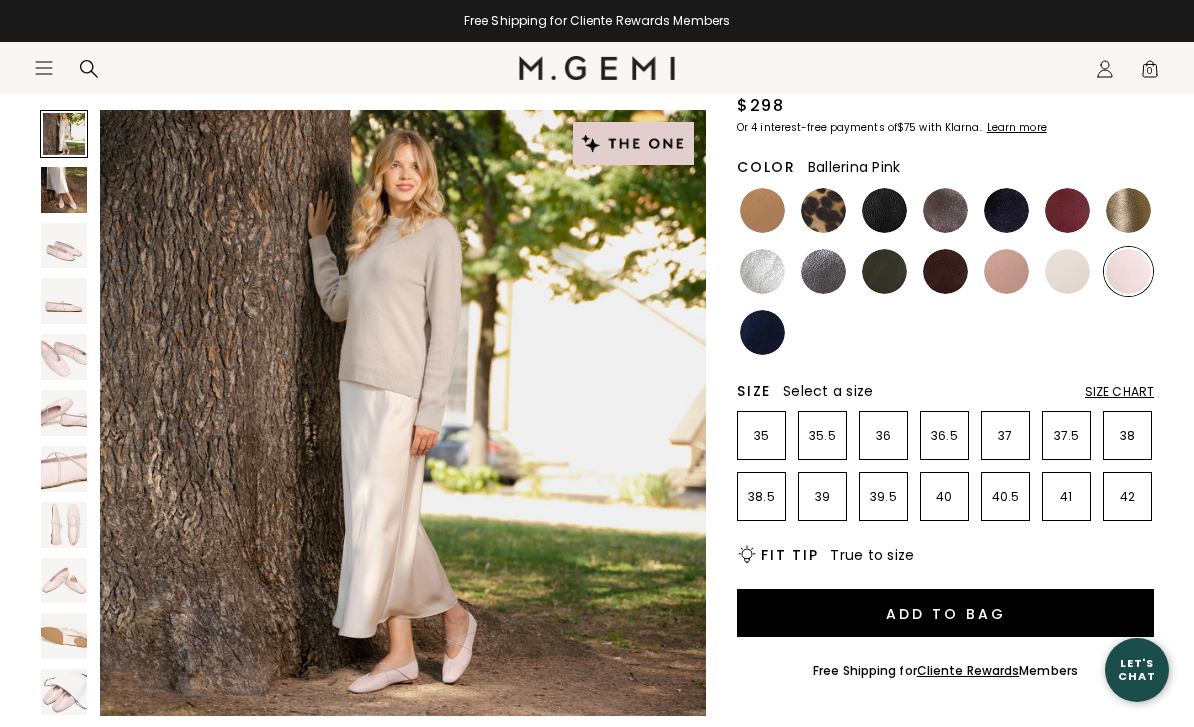 click at bounding box center [762, 332] 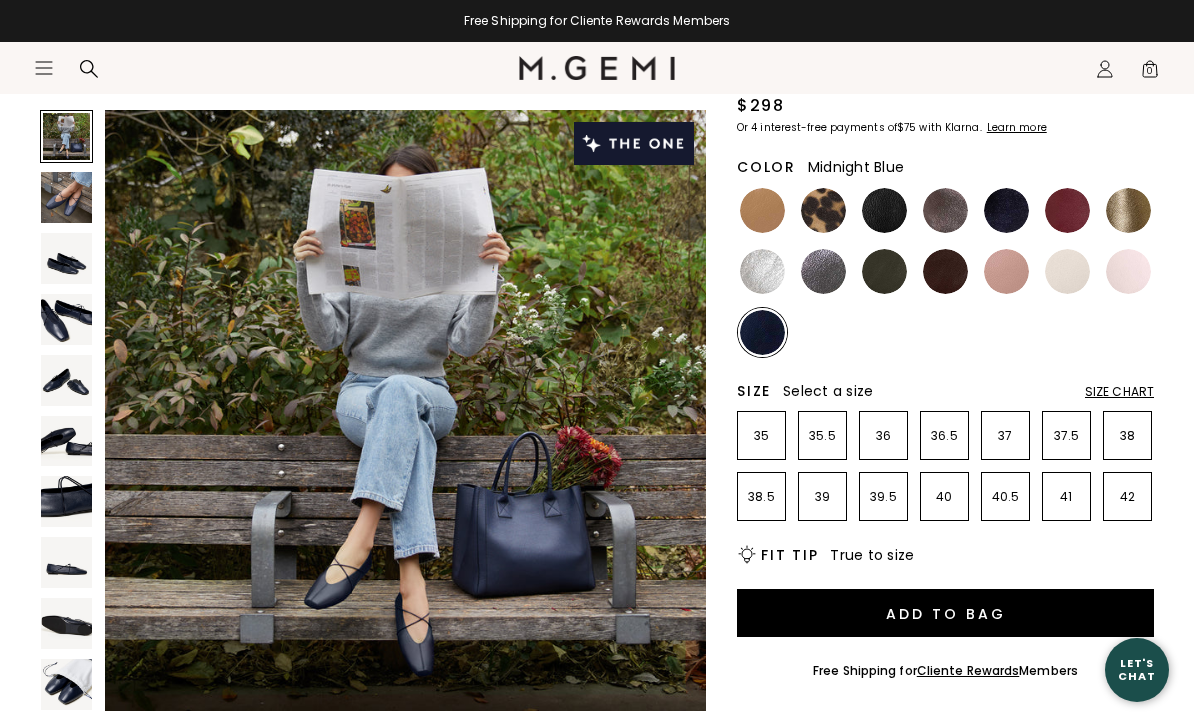 click at bounding box center (1006, 210) 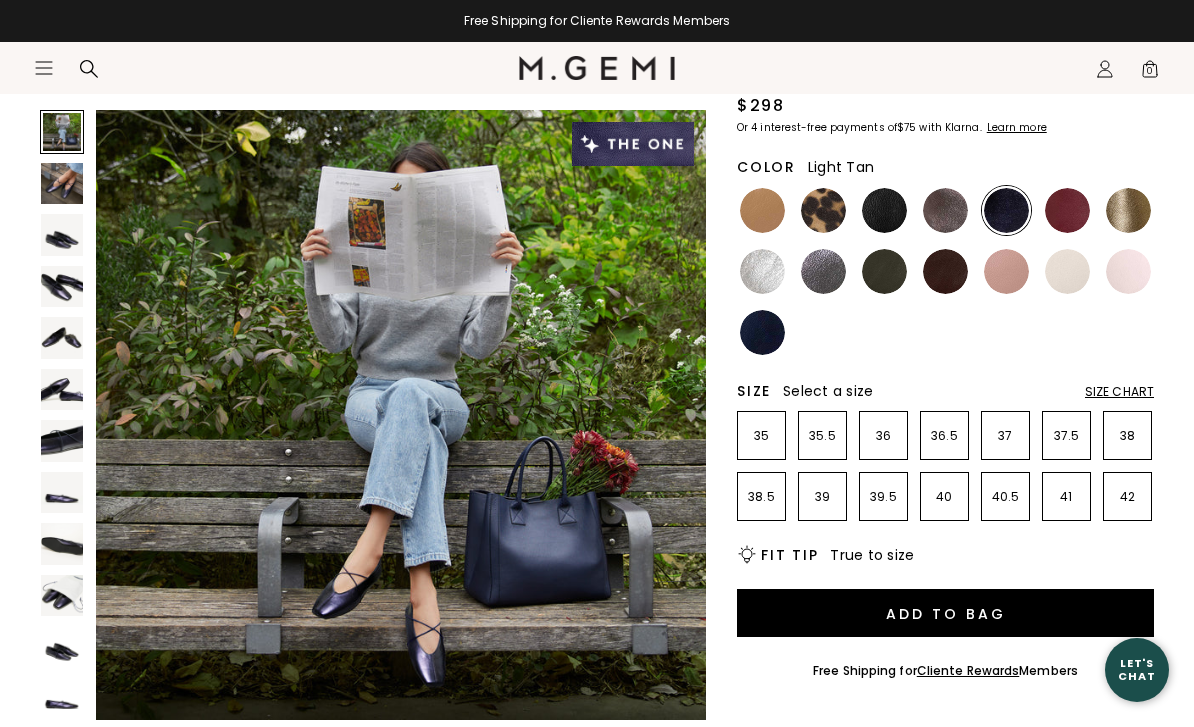 click at bounding box center (762, 210) 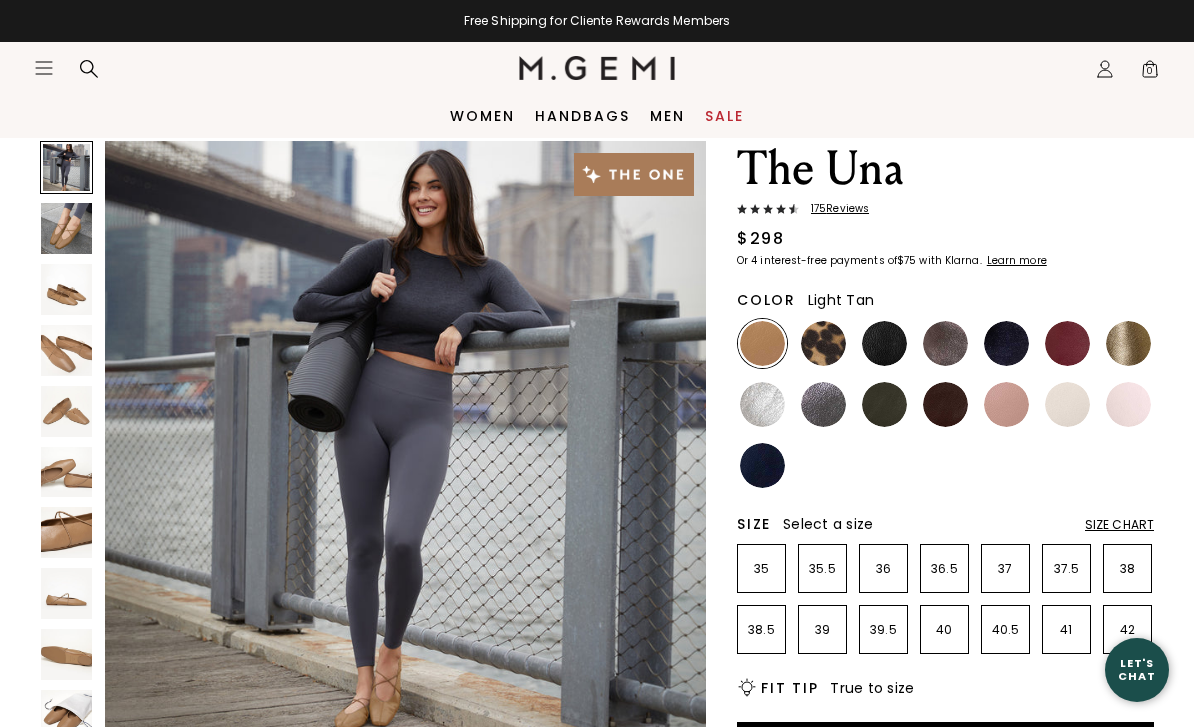scroll, scrollTop: 0, scrollLeft: 0, axis: both 